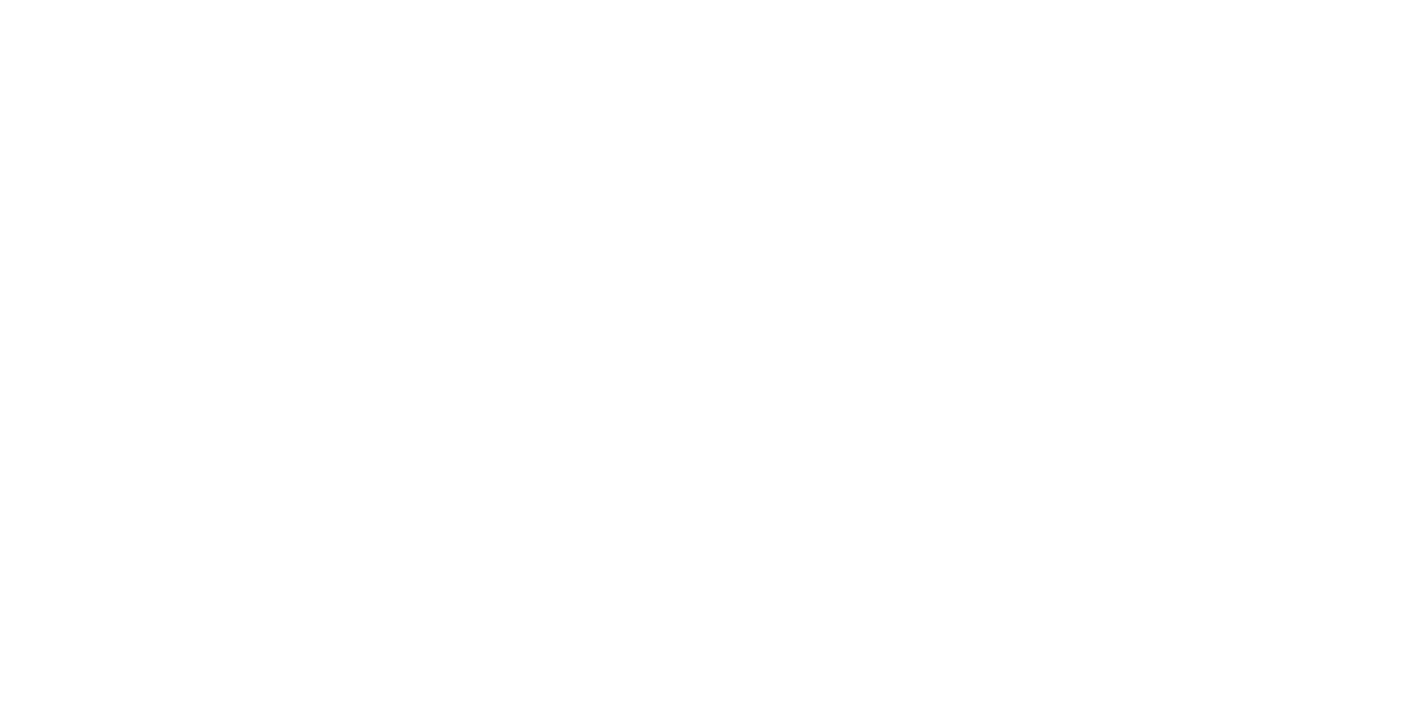 scroll, scrollTop: 0, scrollLeft: 0, axis: both 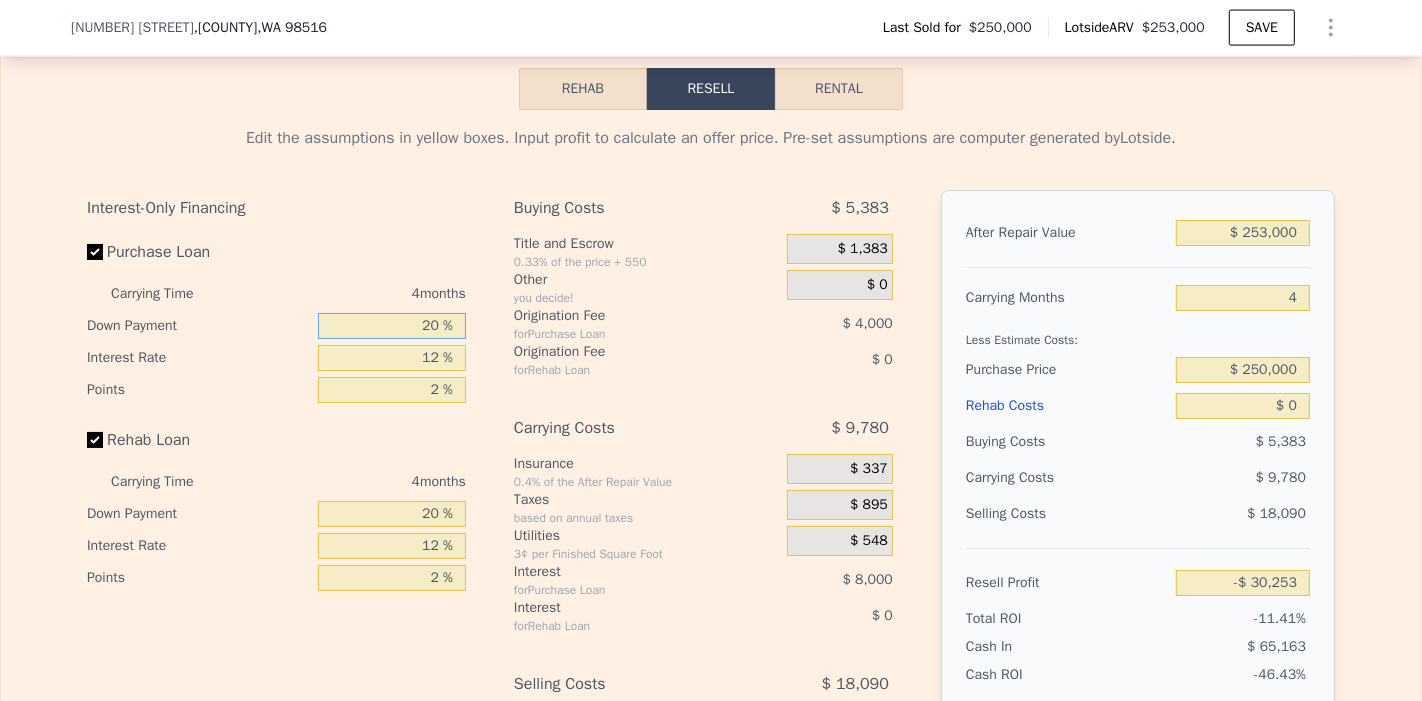 click on "20 %" at bounding box center [392, 326] 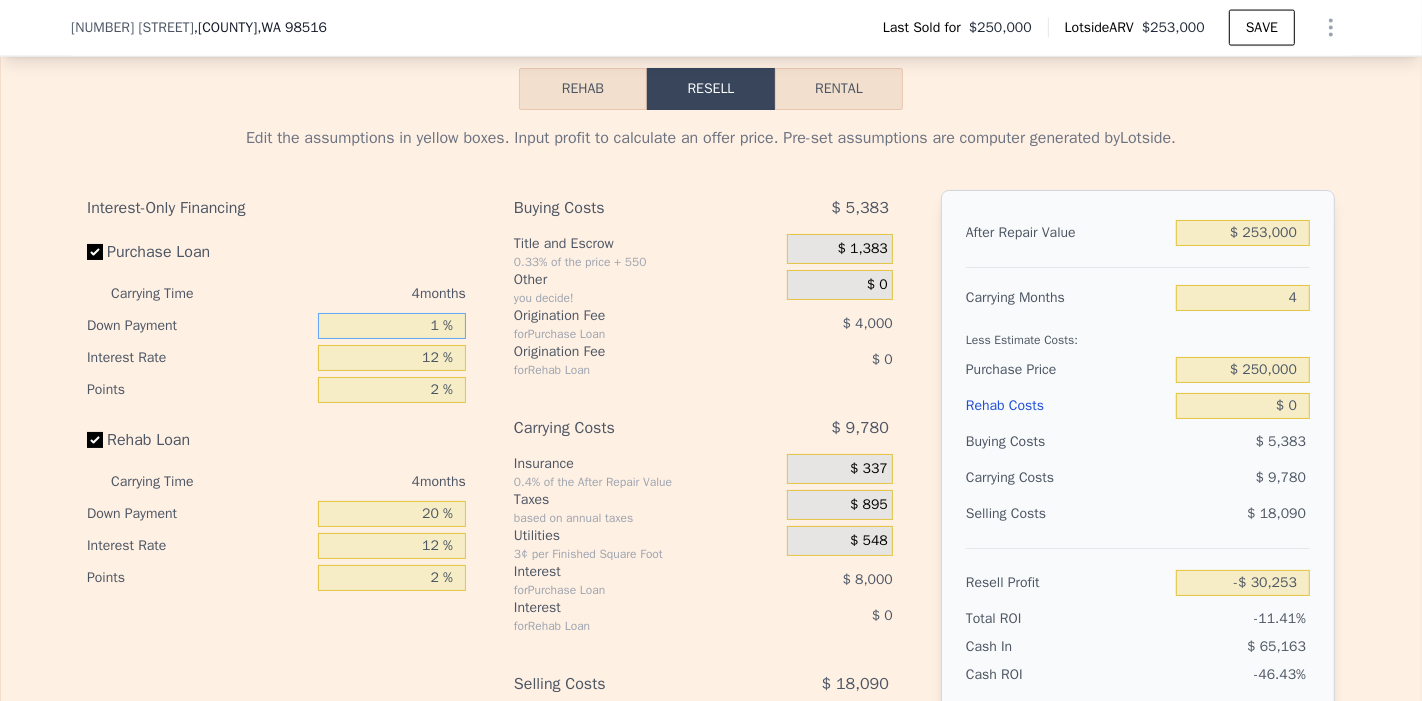 type on "10 %" 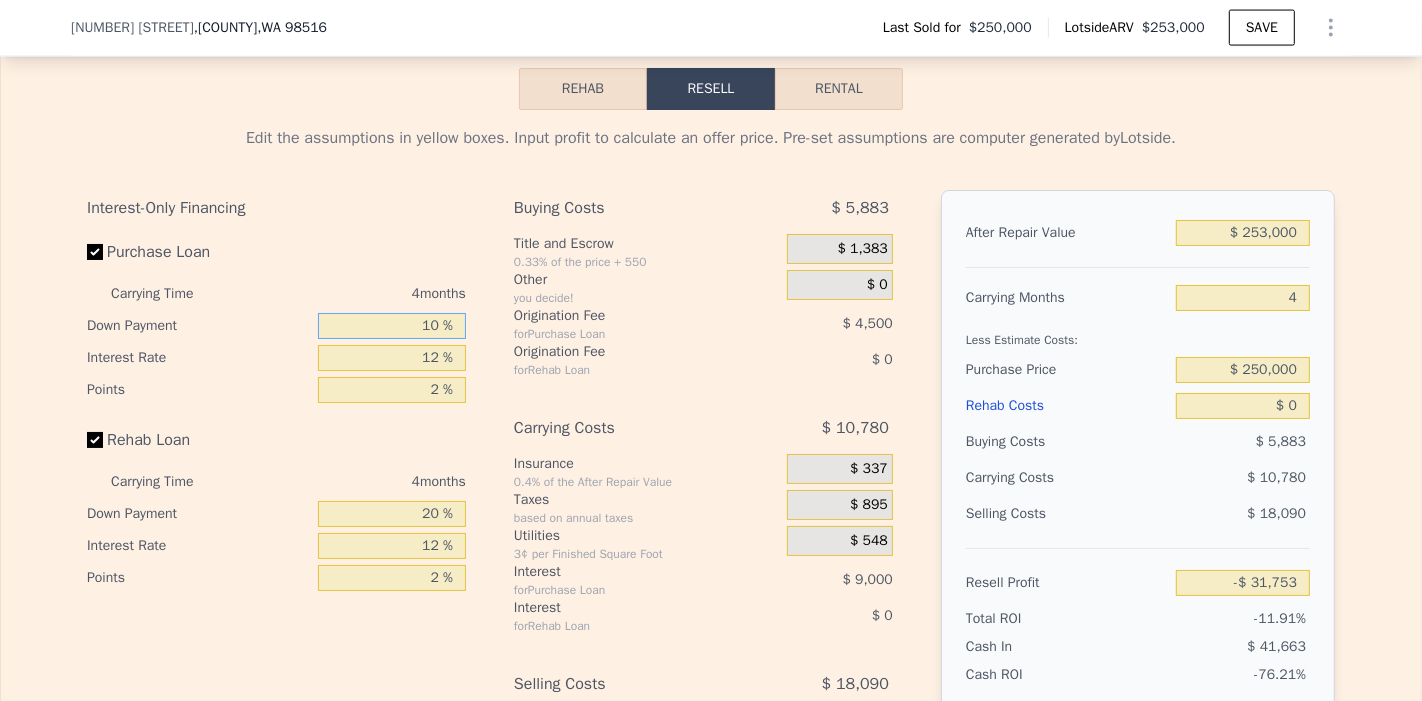type on "-$ 31,753" 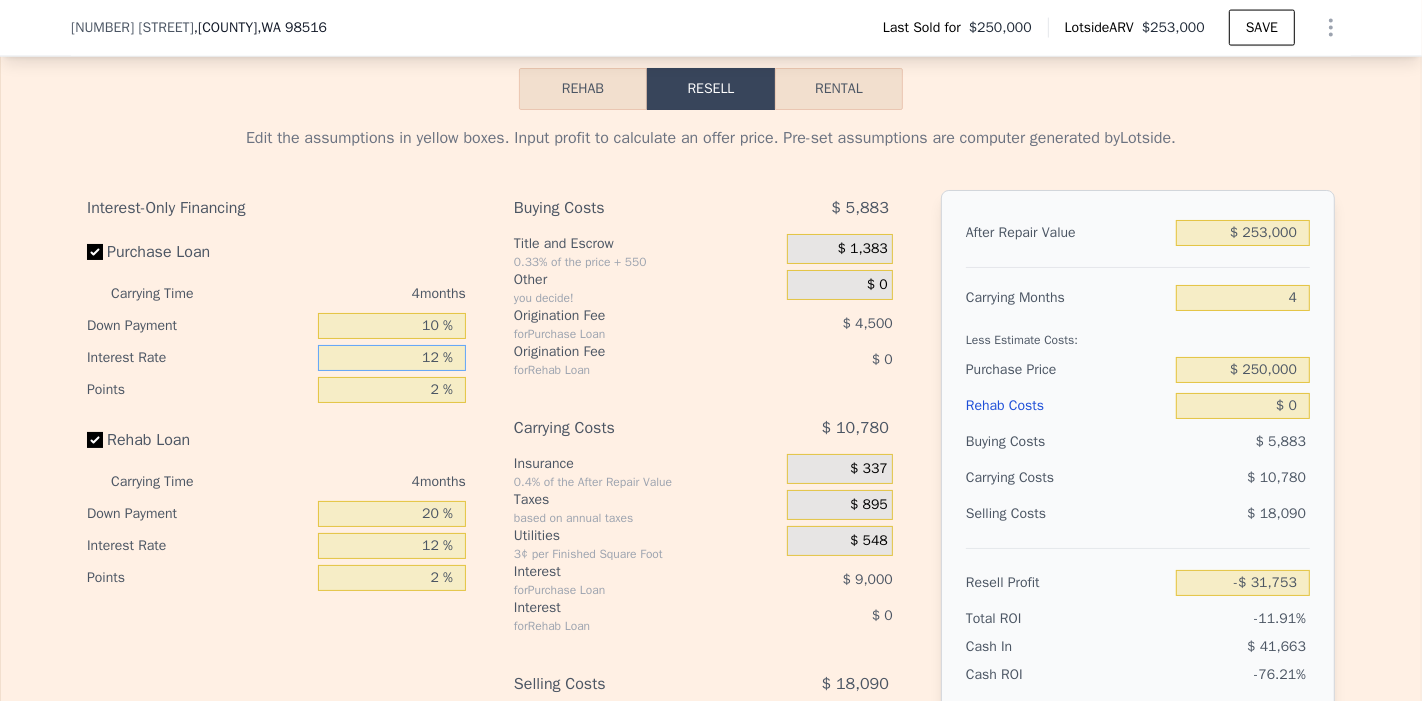 click on "12 %" at bounding box center (392, 358) 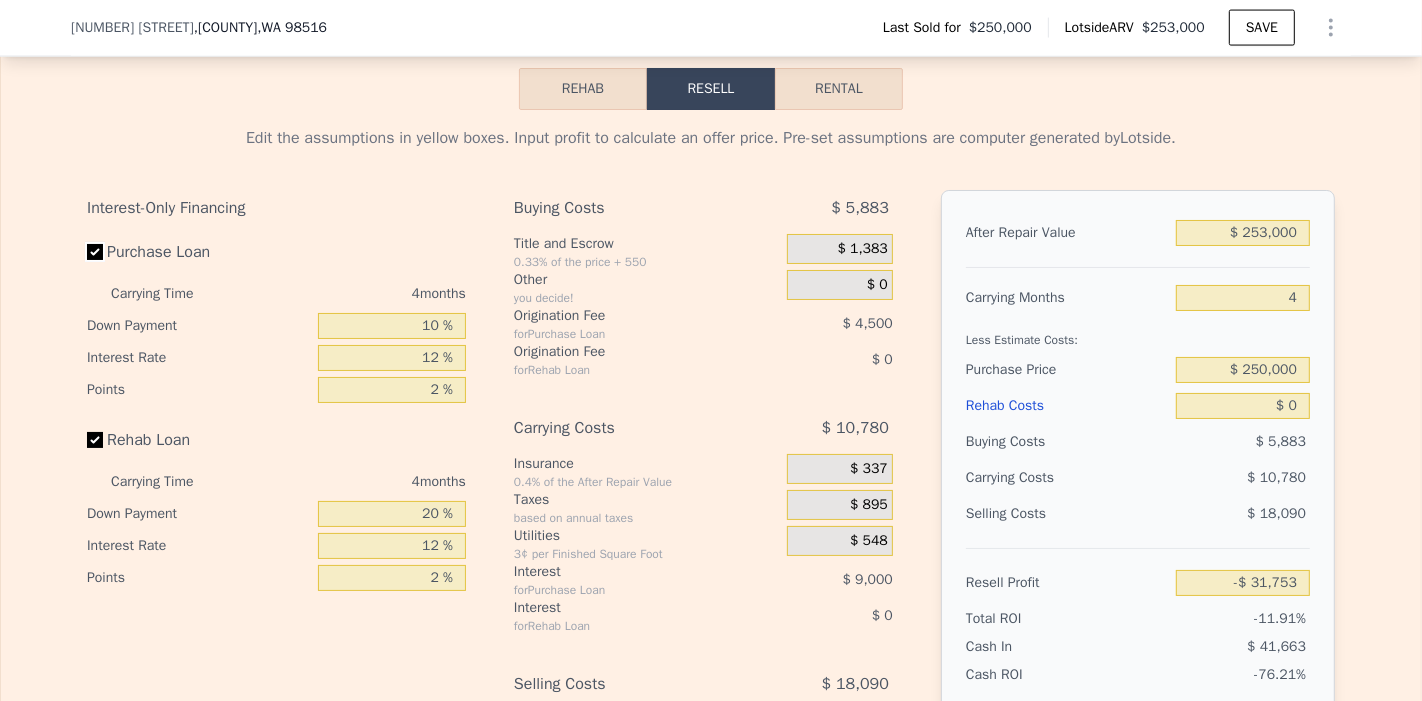 click on "Purchase Loan" at bounding box center (95, 252) 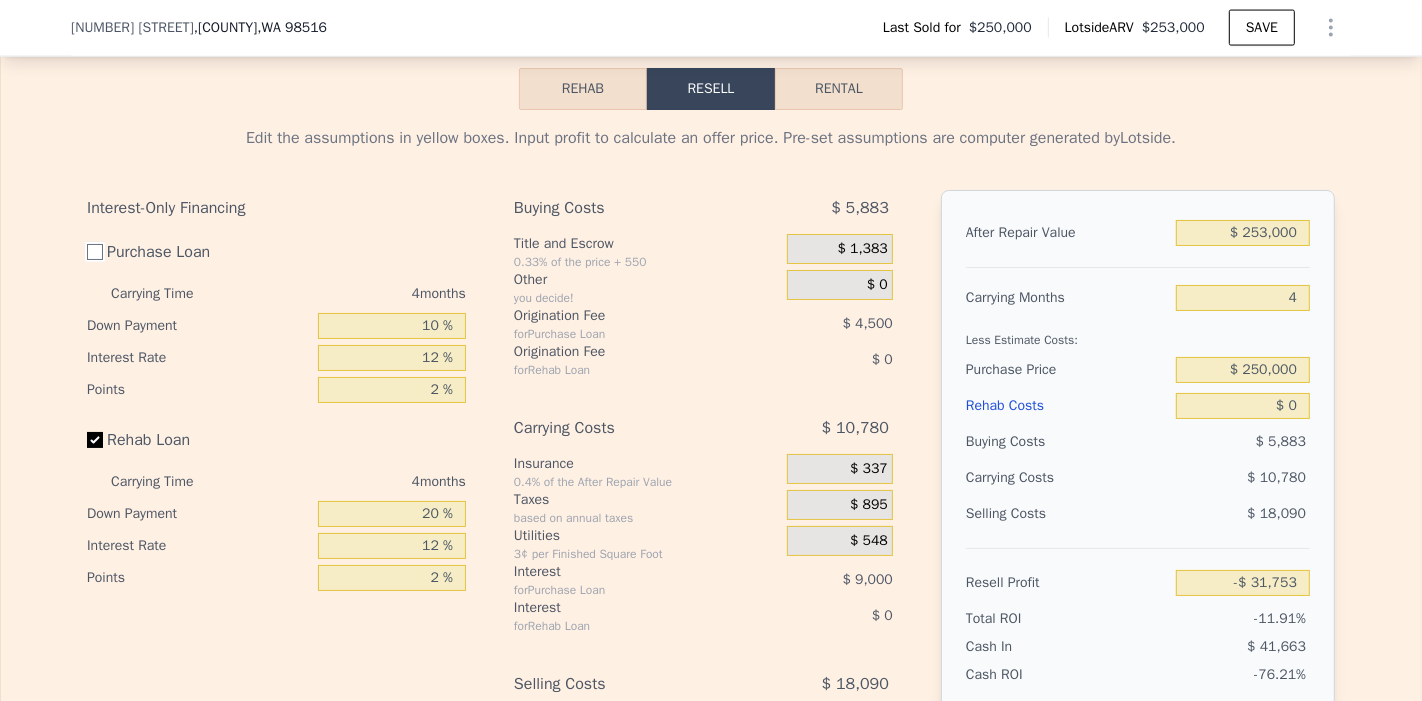checkbox on "false" 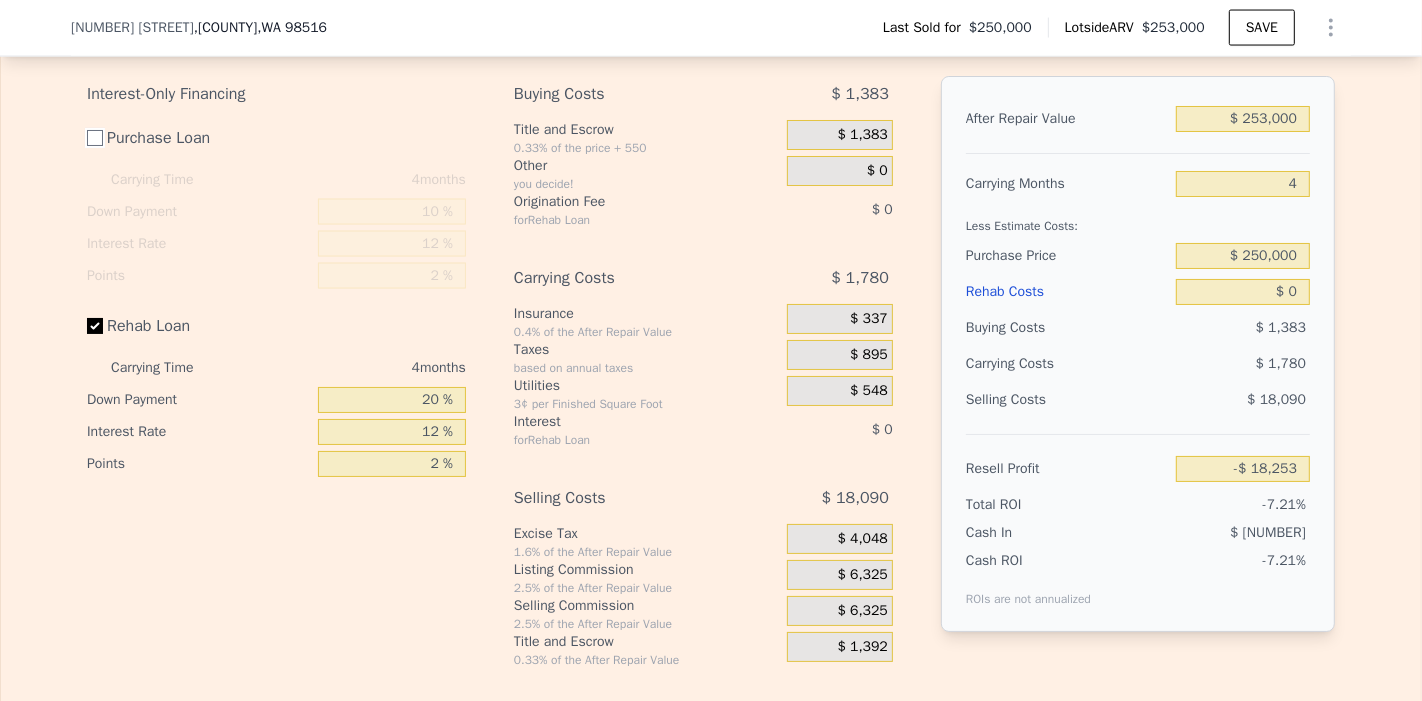 scroll, scrollTop: 2897, scrollLeft: 0, axis: vertical 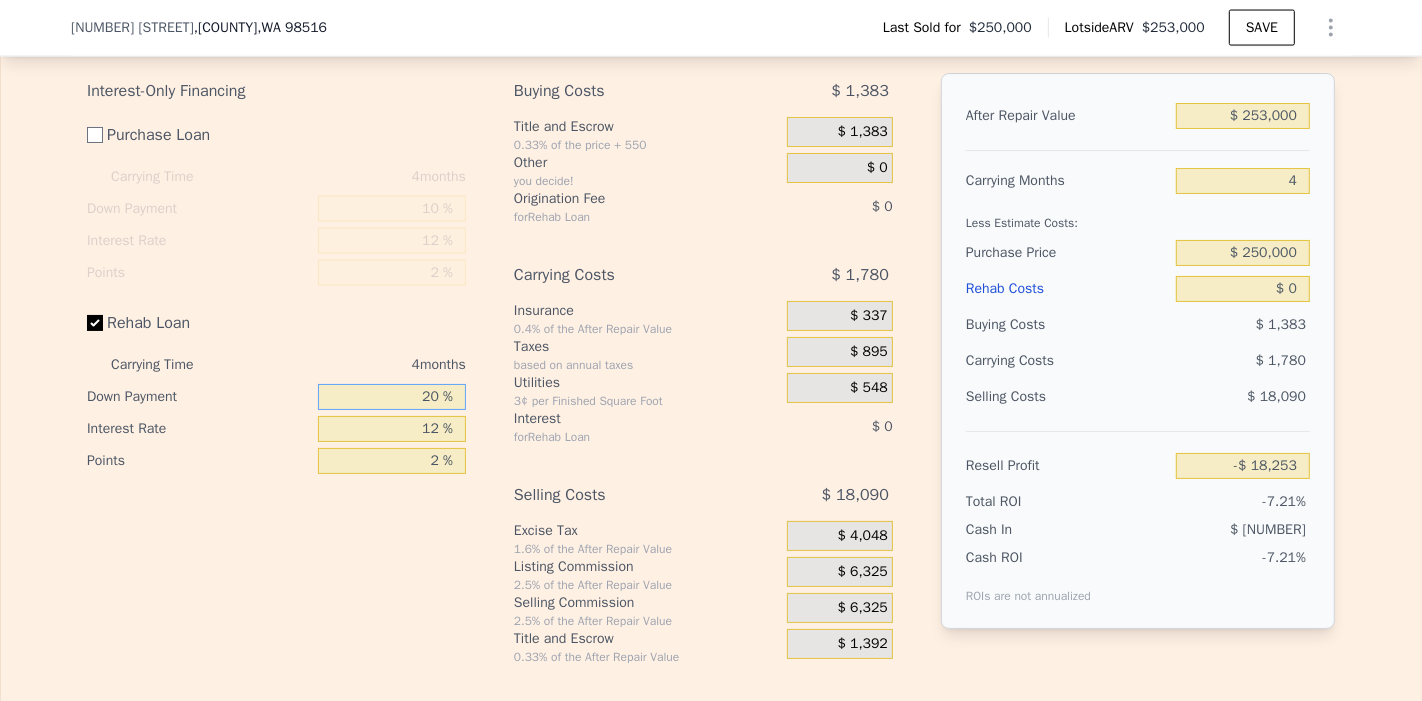 drag, startPoint x: 406, startPoint y: 418, endPoint x: 461, endPoint y: 420, distance: 55.03635 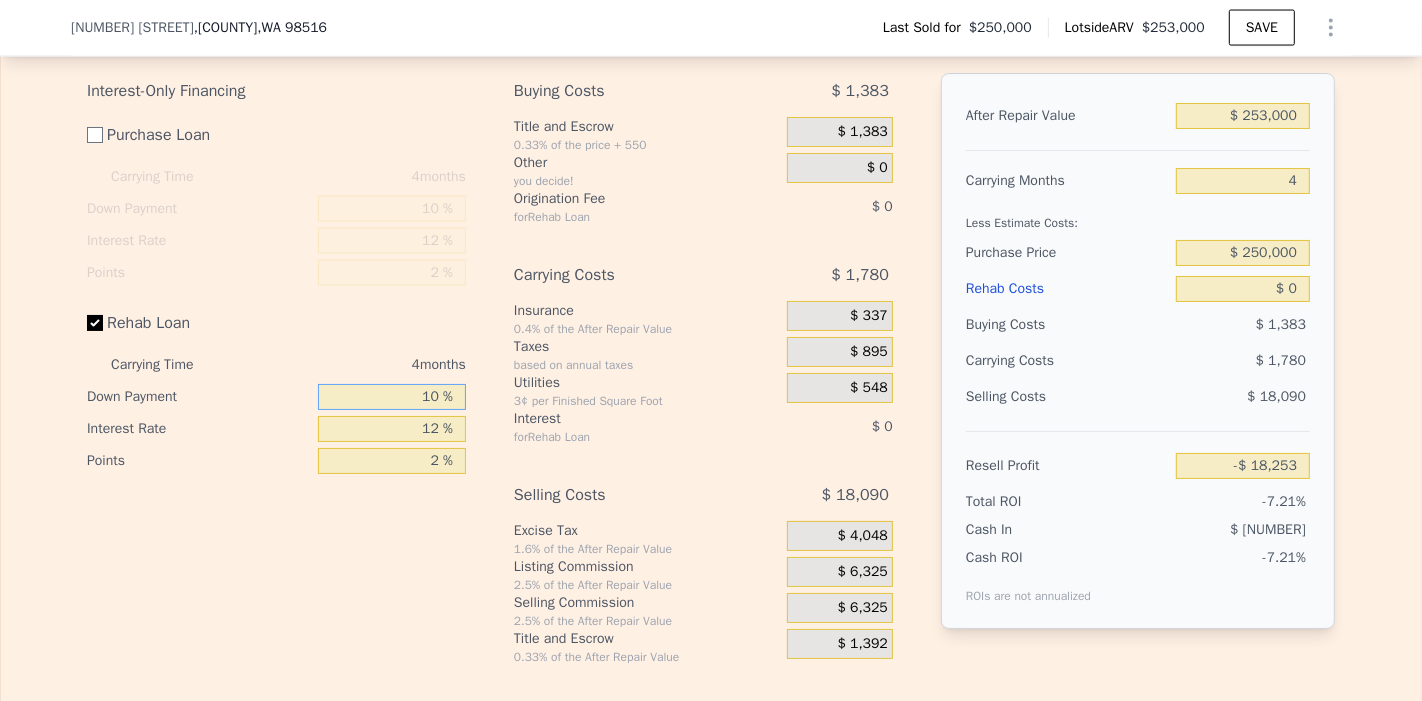 type on "10 %" 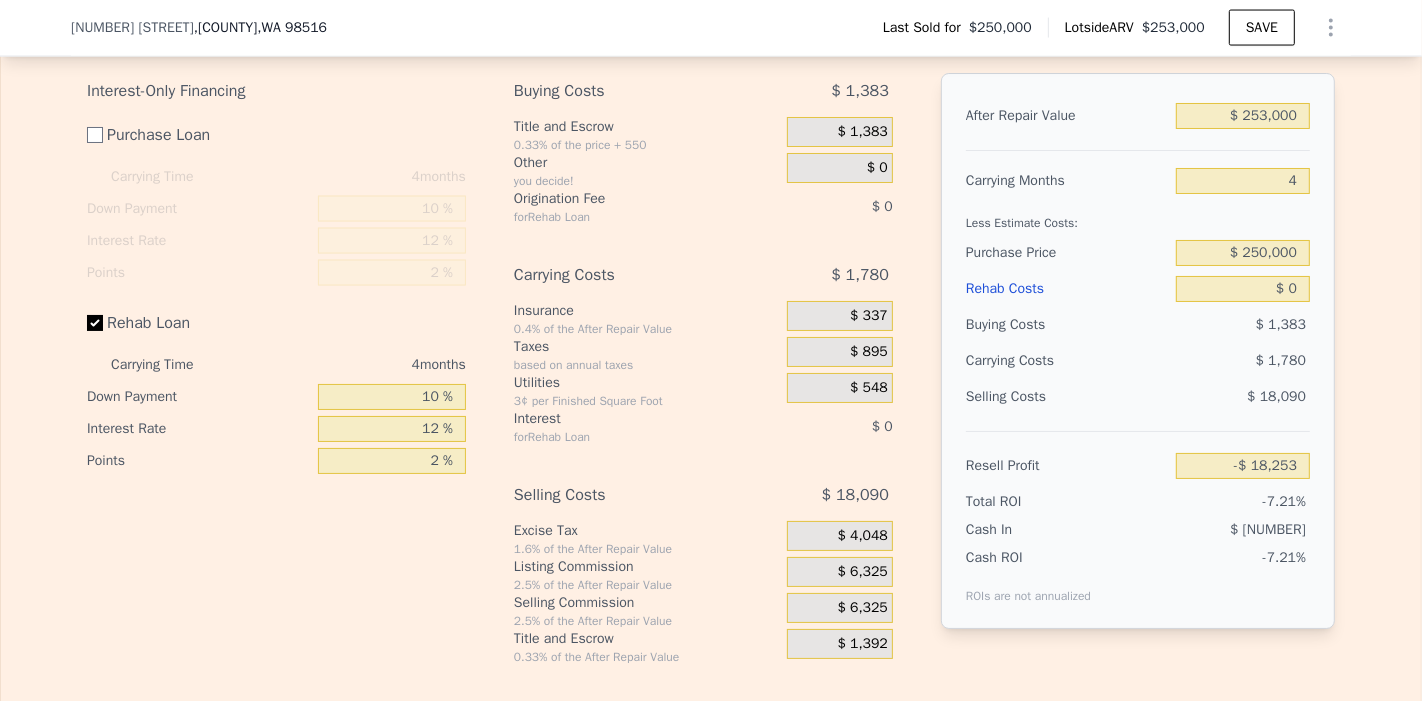 click on "Points" at bounding box center (198, 461) 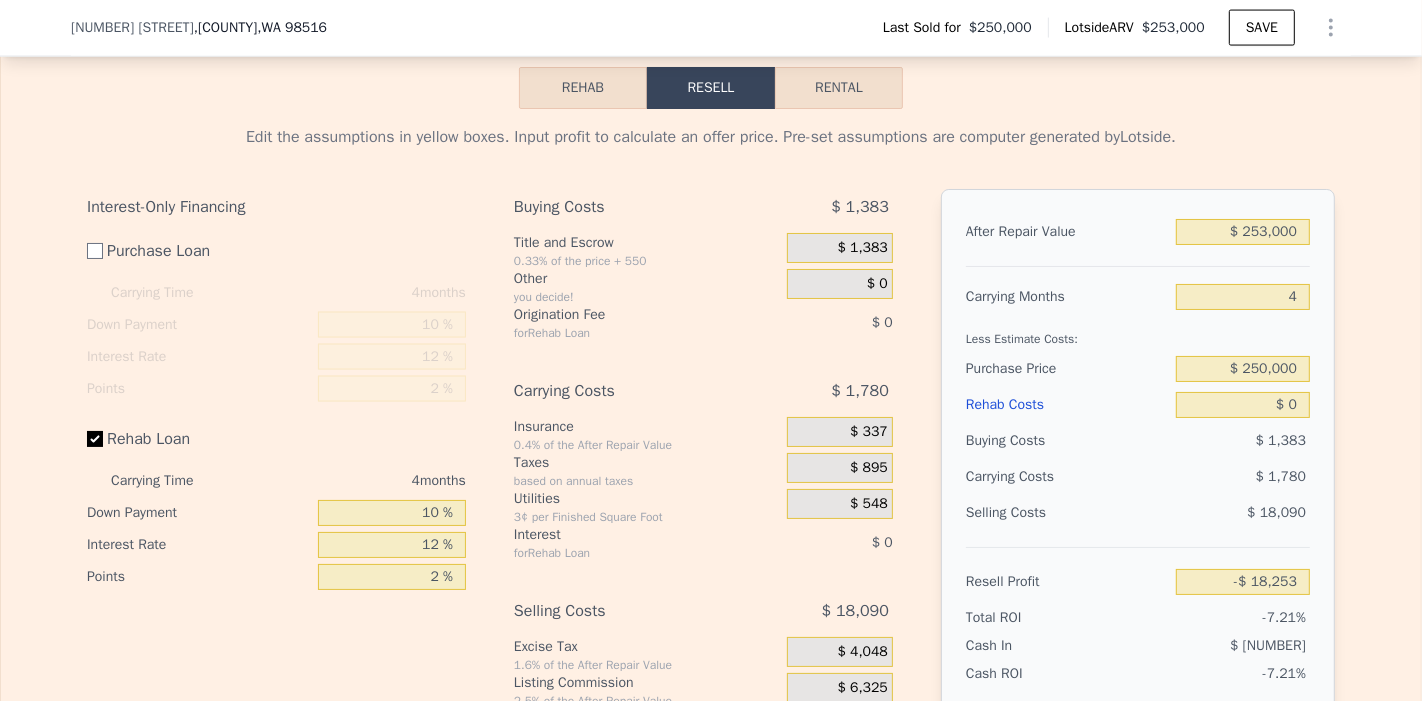 scroll, scrollTop: 2780, scrollLeft: 0, axis: vertical 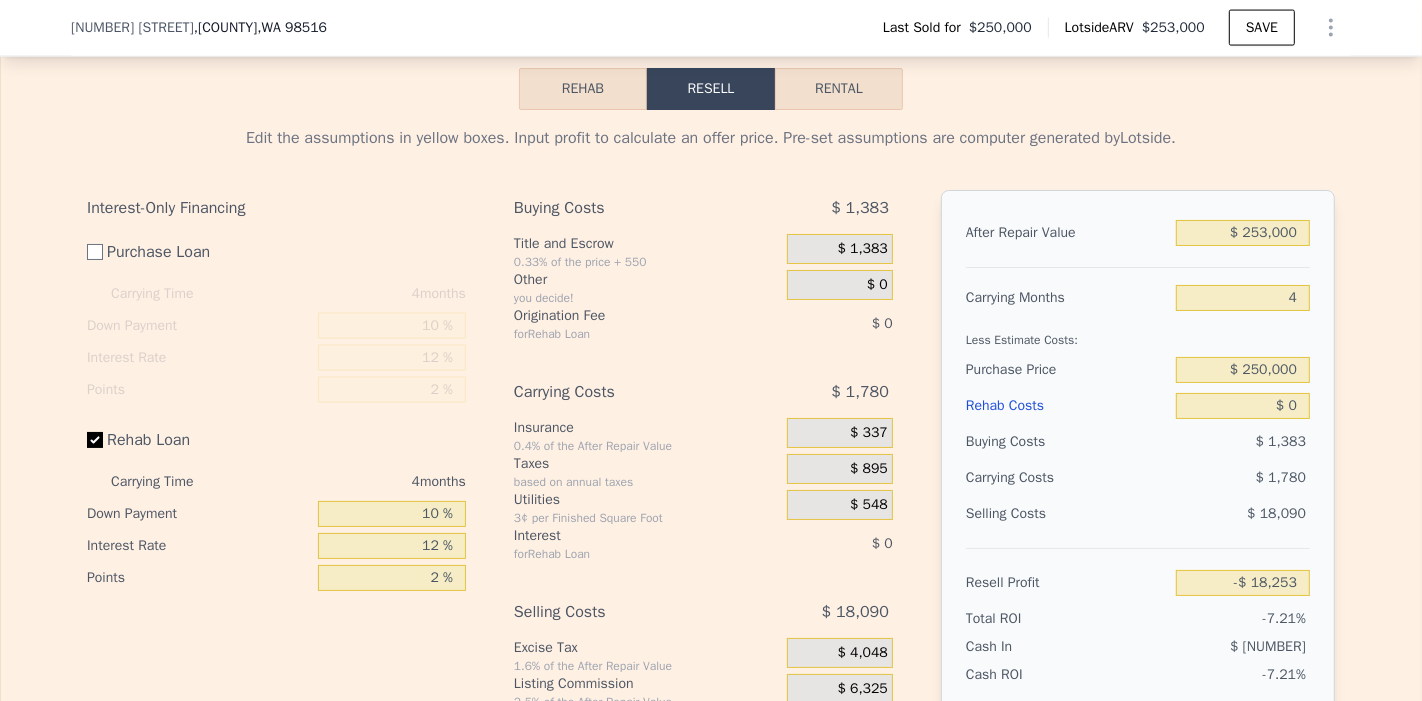 click on "Rehab" at bounding box center [583, 89] 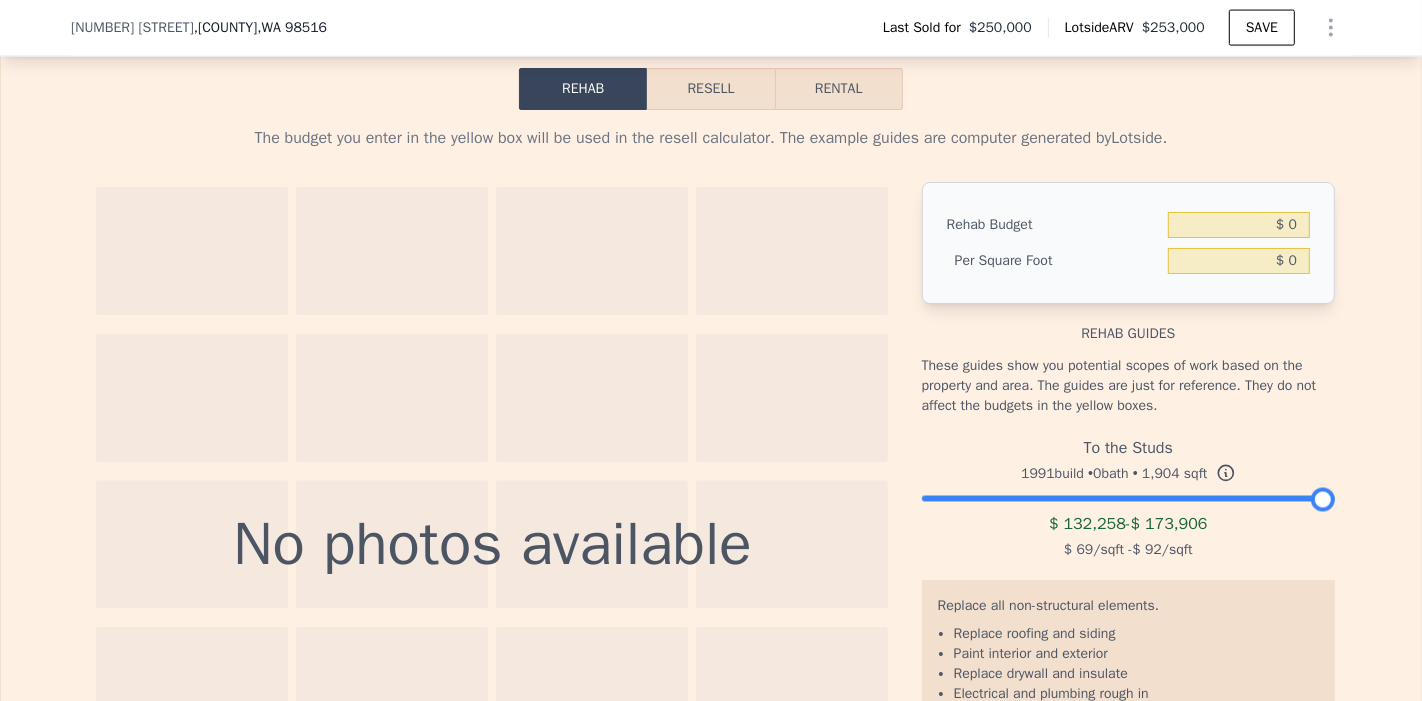 click on "Resell" at bounding box center (710, 89) 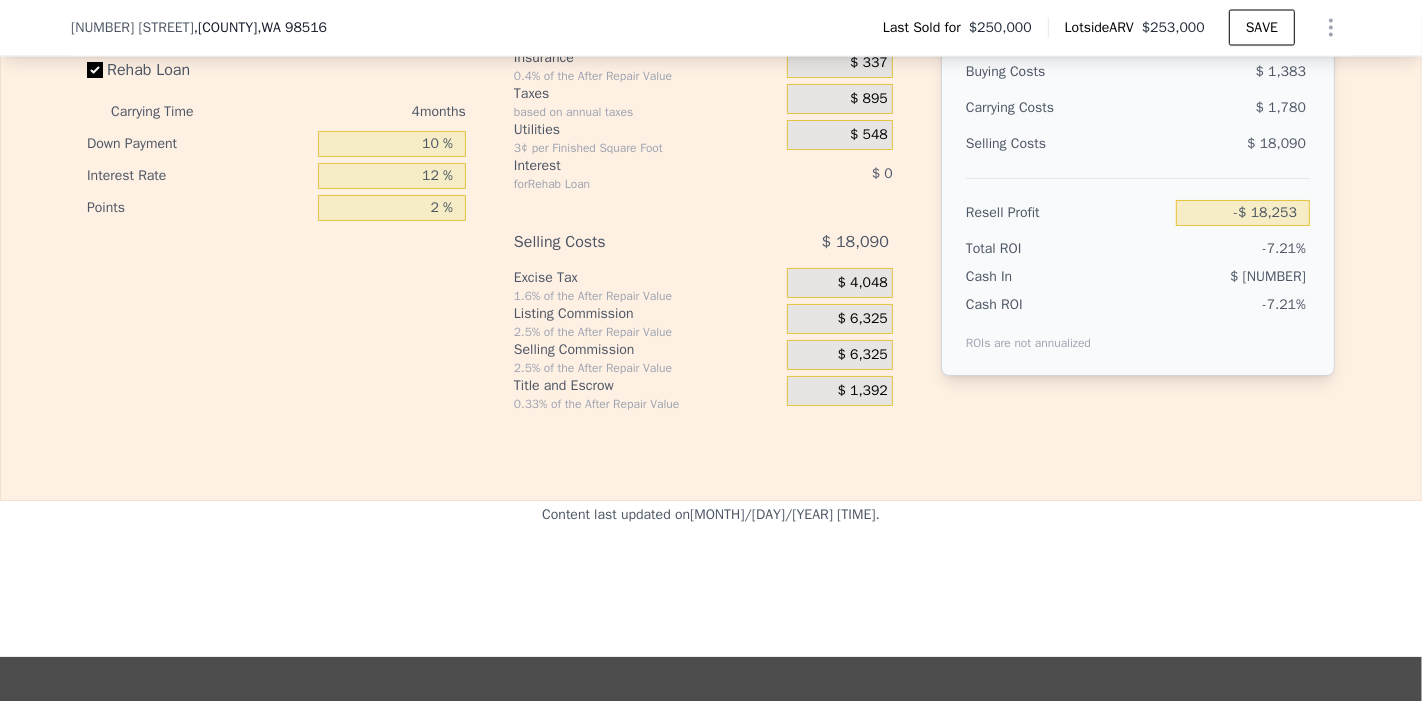 scroll, scrollTop: 3147, scrollLeft: 0, axis: vertical 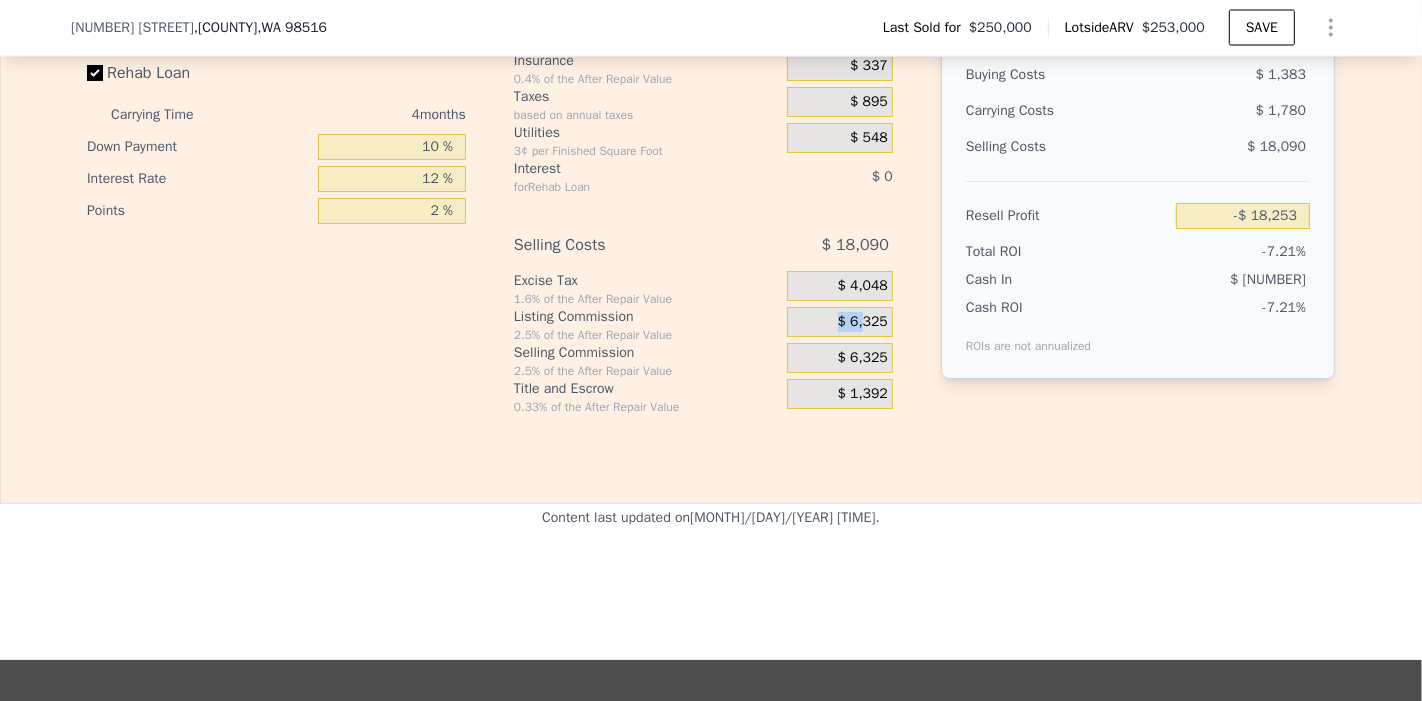 drag, startPoint x: 835, startPoint y: 324, endPoint x: 858, endPoint y: 322, distance: 23.086792 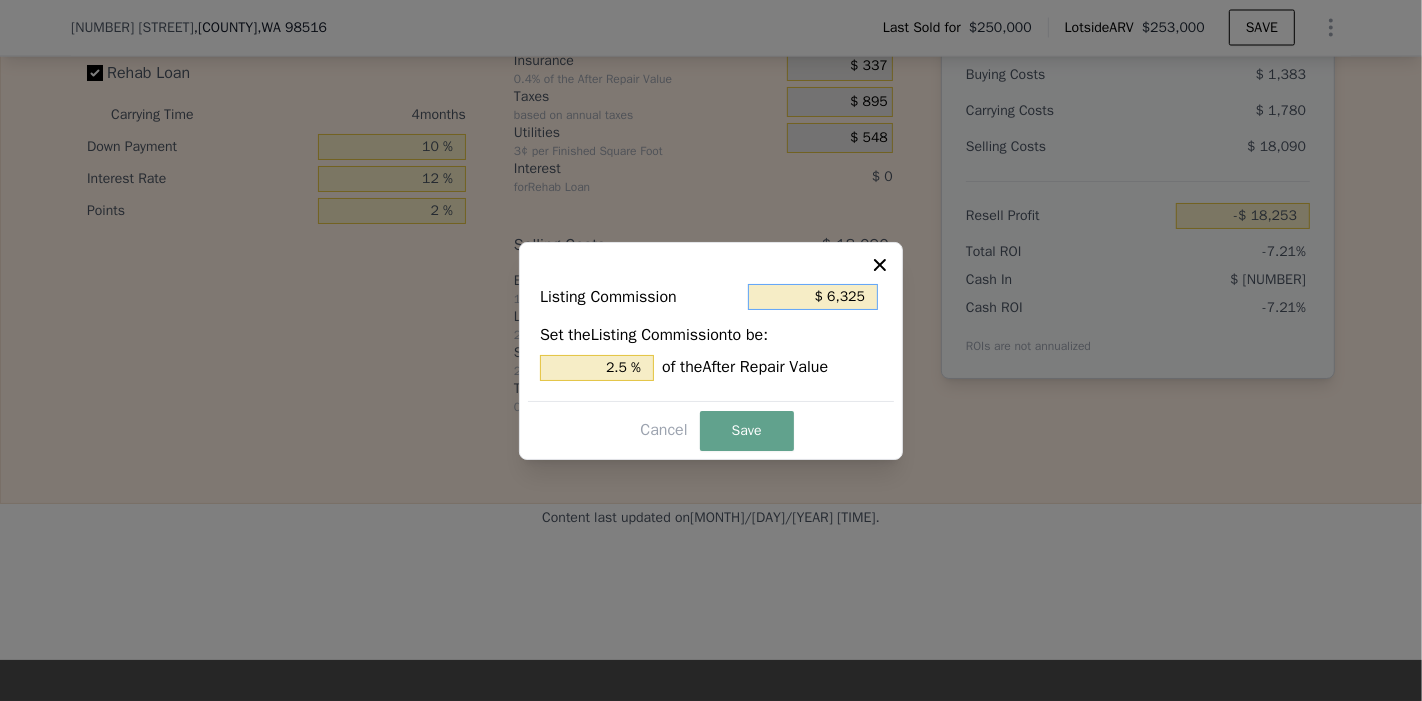 drag, startPoint x: 811, startPoint y: 296, endPoint x: 902, endPoint y: 287, distance: 91.44397 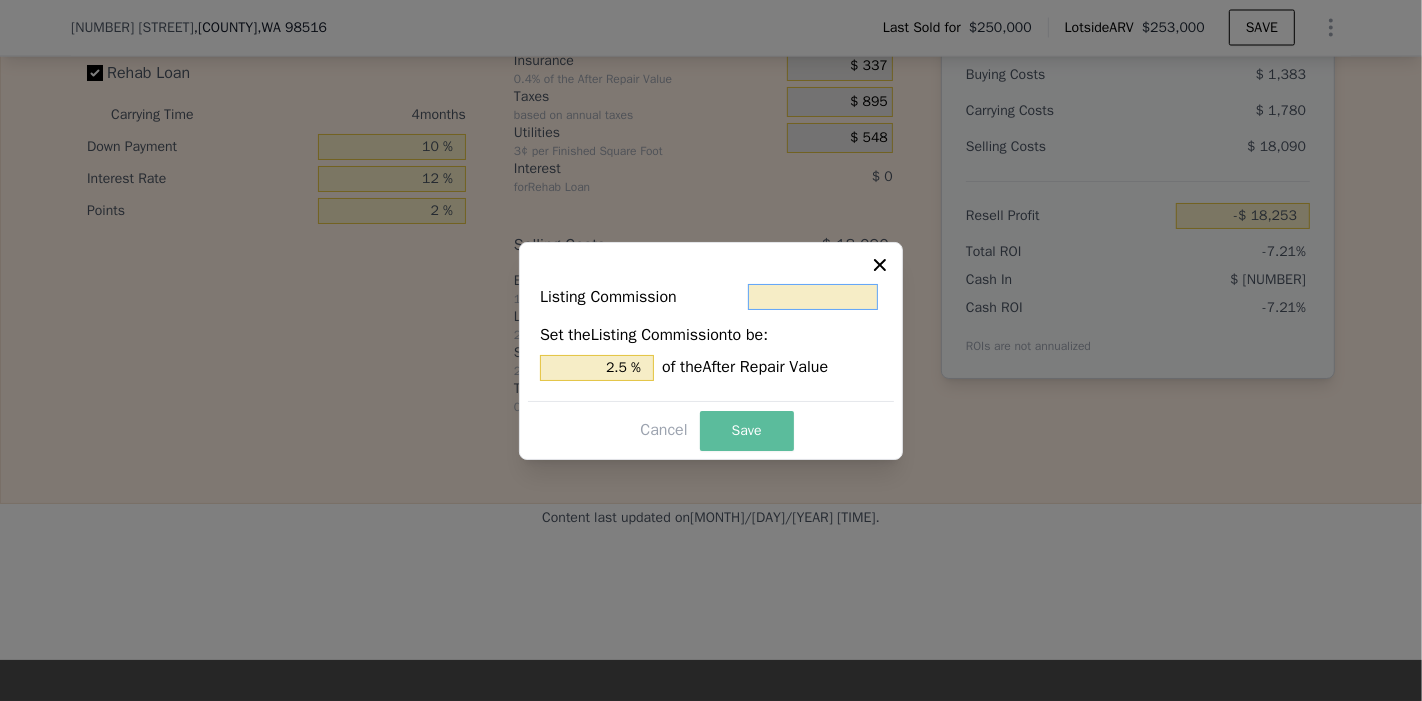 type 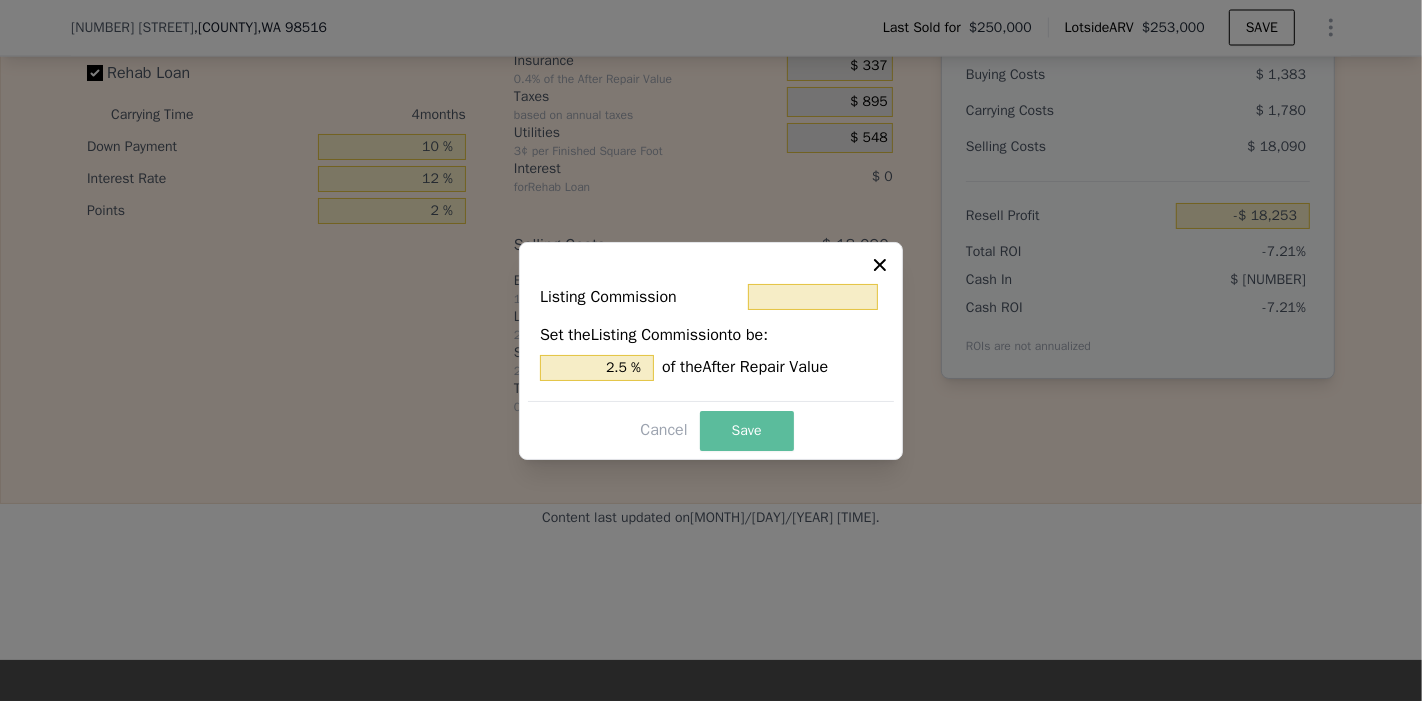 click on "Save" at bounding box center (747, 431) 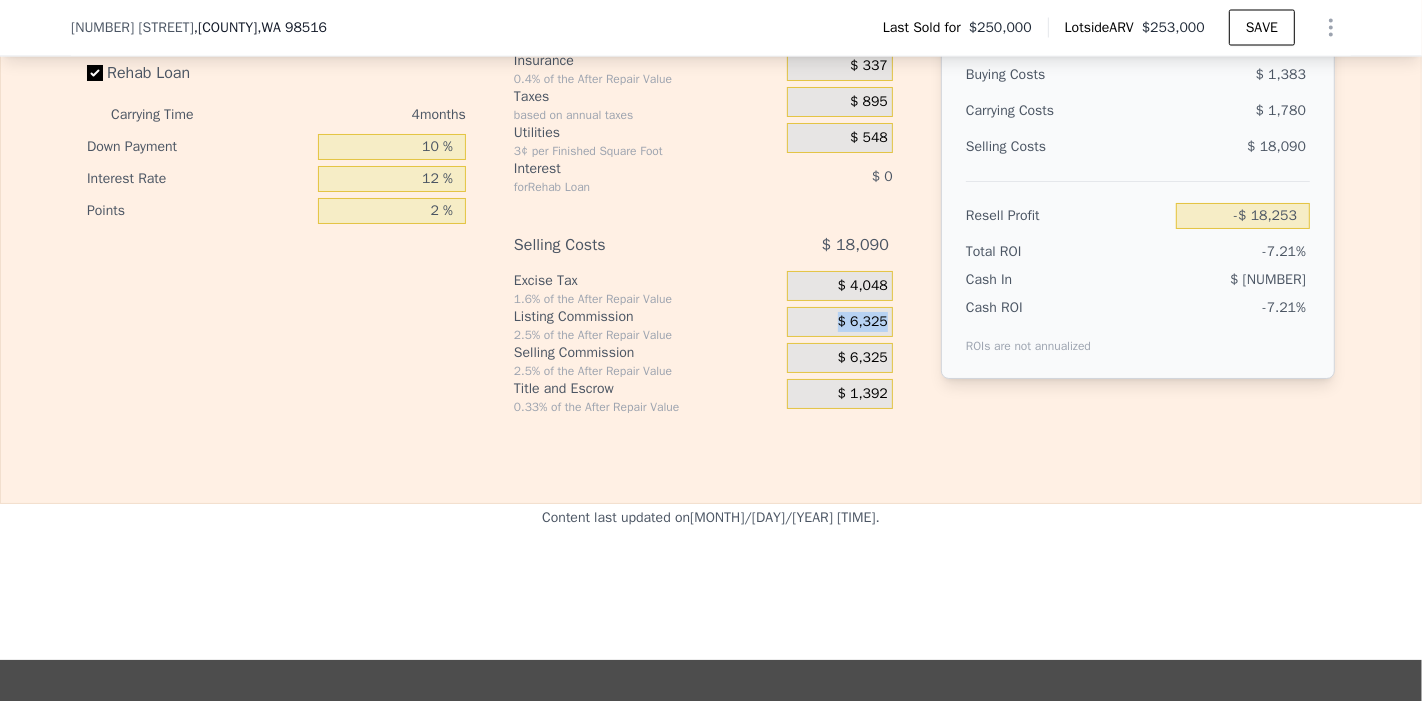 drag, startPoint x: 825, startPoint y: 331, endPoint x: 922, endPoint y: 329, distance: 97.020615 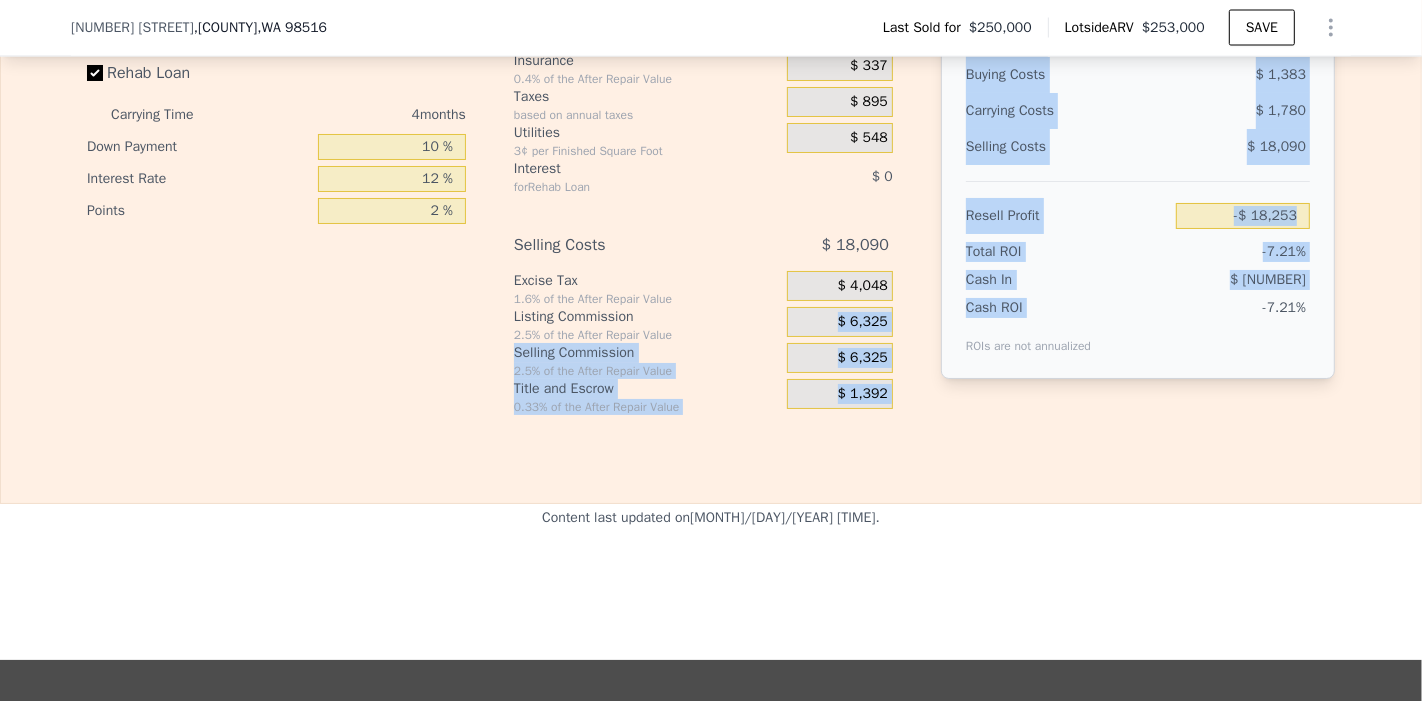 click on "Interest-Only Financing Purchase Loan Carrying Time 4 months Down Payment 10 % Interest Rate 12 % Points 2 % Rehab Loan Carrying Time 4 months Down Payment 10 % Interest Rate 12 % Points 2 % Buying Costs $ [NUMBER] Title and Escrow 0.33% of the price + [NUMBER] $ [NUMBER] Other you decide! $ 0 Origination Fee for Rehab Loan $ 0 Carrying Costs $ [NUMBER] Insurance 0.4% of the After Repair Value $ [NUMBER] Taxes based on annual taxes $ [NUMBER] Utilities 3¢ per Finished Square Foot $ [NUMBER] Interest for Rehab Loan $ 0 Selling Costs $ [NUMBER] Excise Tax 1.6% of the After Repair Value $ [NUMBER] Listing Commission 2.5% of the After Repair Value $ [NUMBER] Selling Commission 2.5% of the After Repair Value $ [NUMBER] Title and Escrow 0.33% of the After Repair Value $ [NUMBER] After Repair Value $ [NUMBER] Carrying Months 4 Less Estimate Costs: Purchase Price $ [NUMBER] Rehab Costs $ 0 Buying Costs $ [NUMBER] Carrying Costs $ [NUMBER] Selling Costs $ [NUMBER] Resell Profit $ [NUMBER] Total ROI [PERCENT] Cash In $ [NUMBER] Cash ROI ROIs are not annualized [PERCENT]" at bounding box center (711, 119) 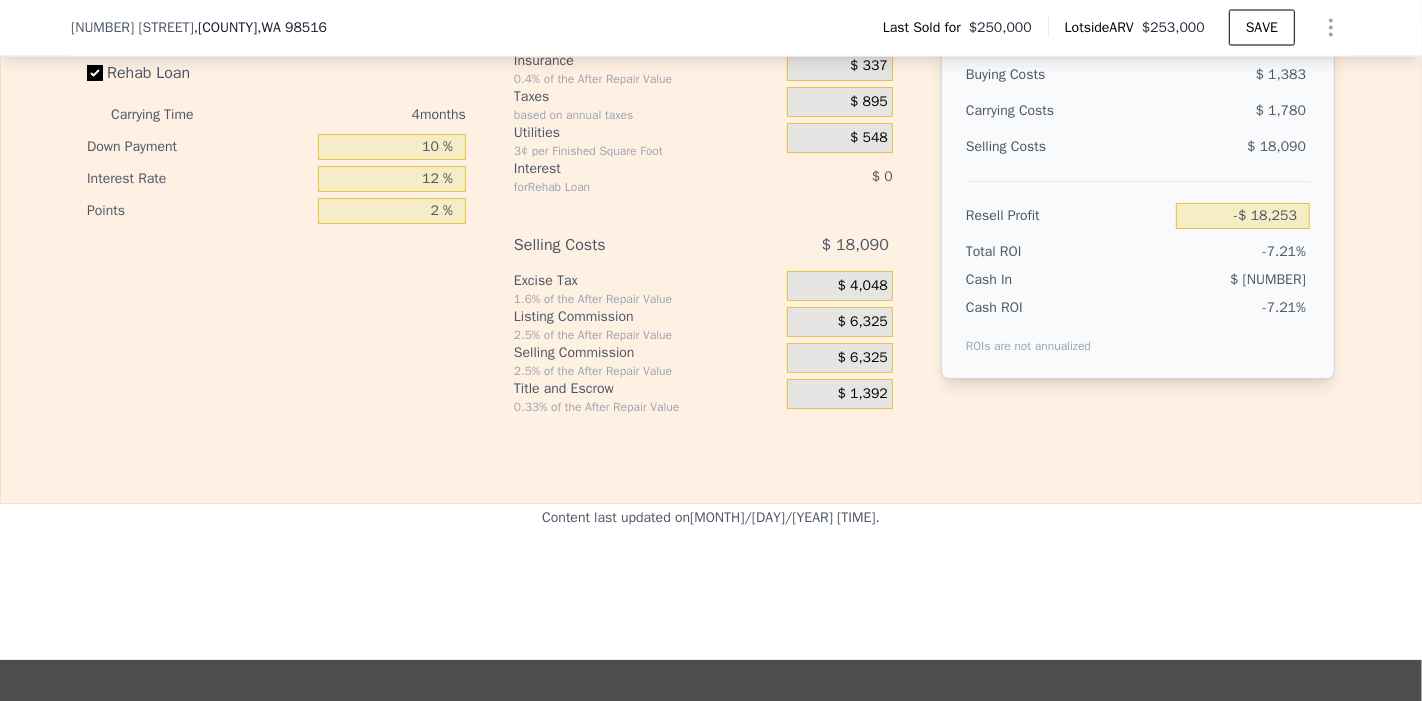 click on "$ 6,325" at bounding box center (863, 322) 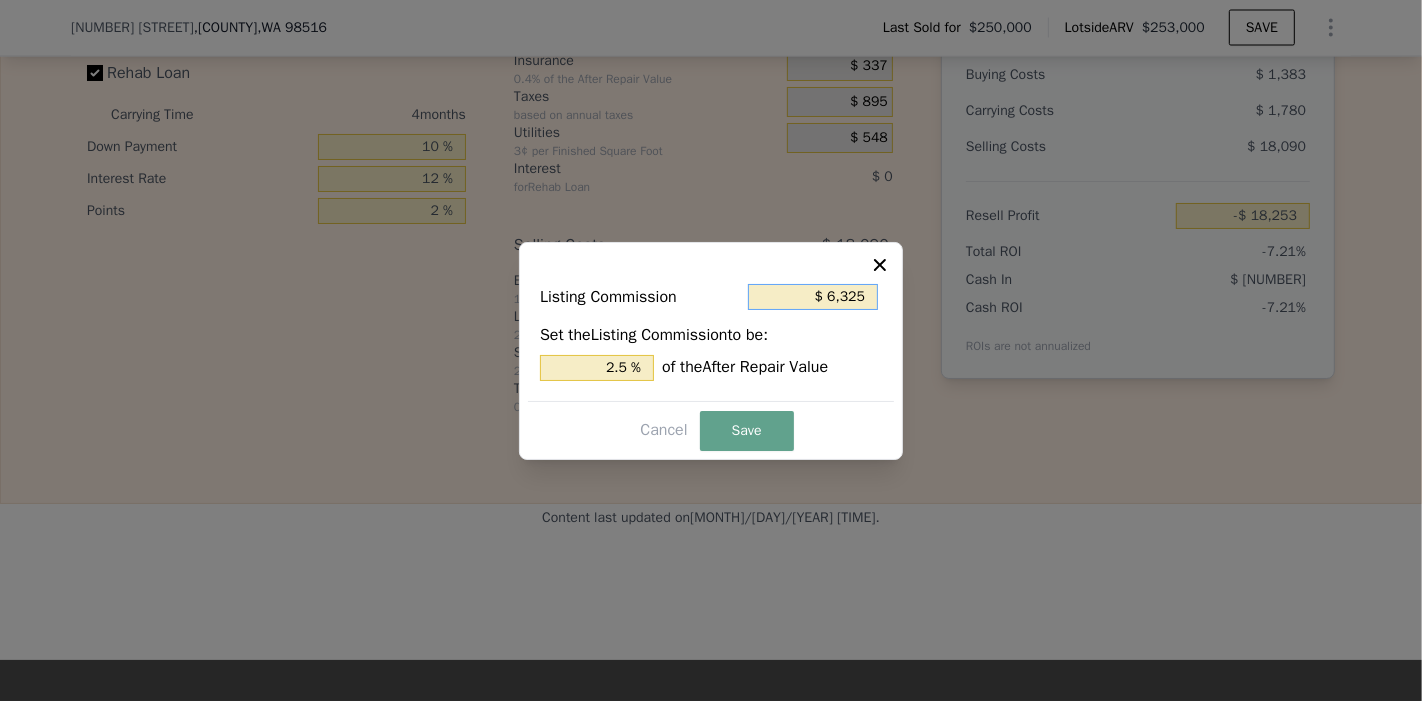 click on "$ 6,325" at bounding box center [813, 297] 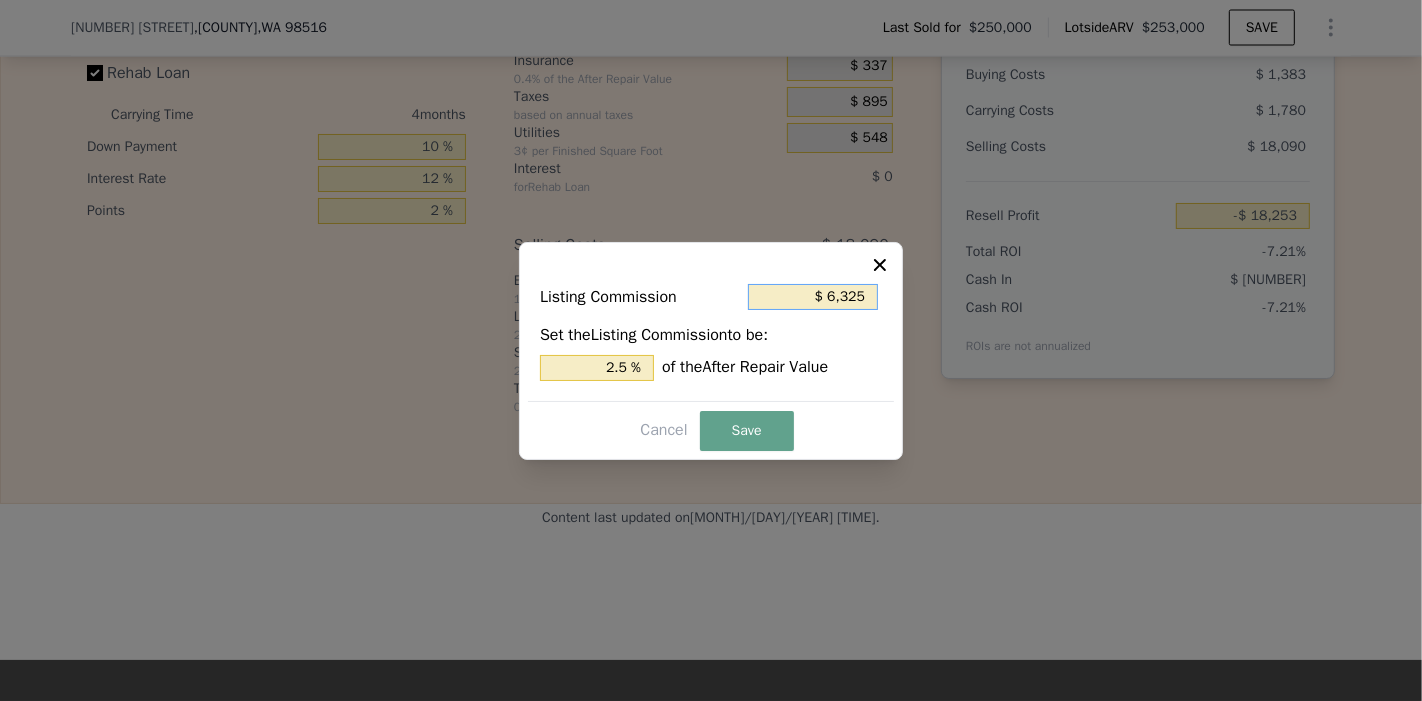 type on "$ 635" 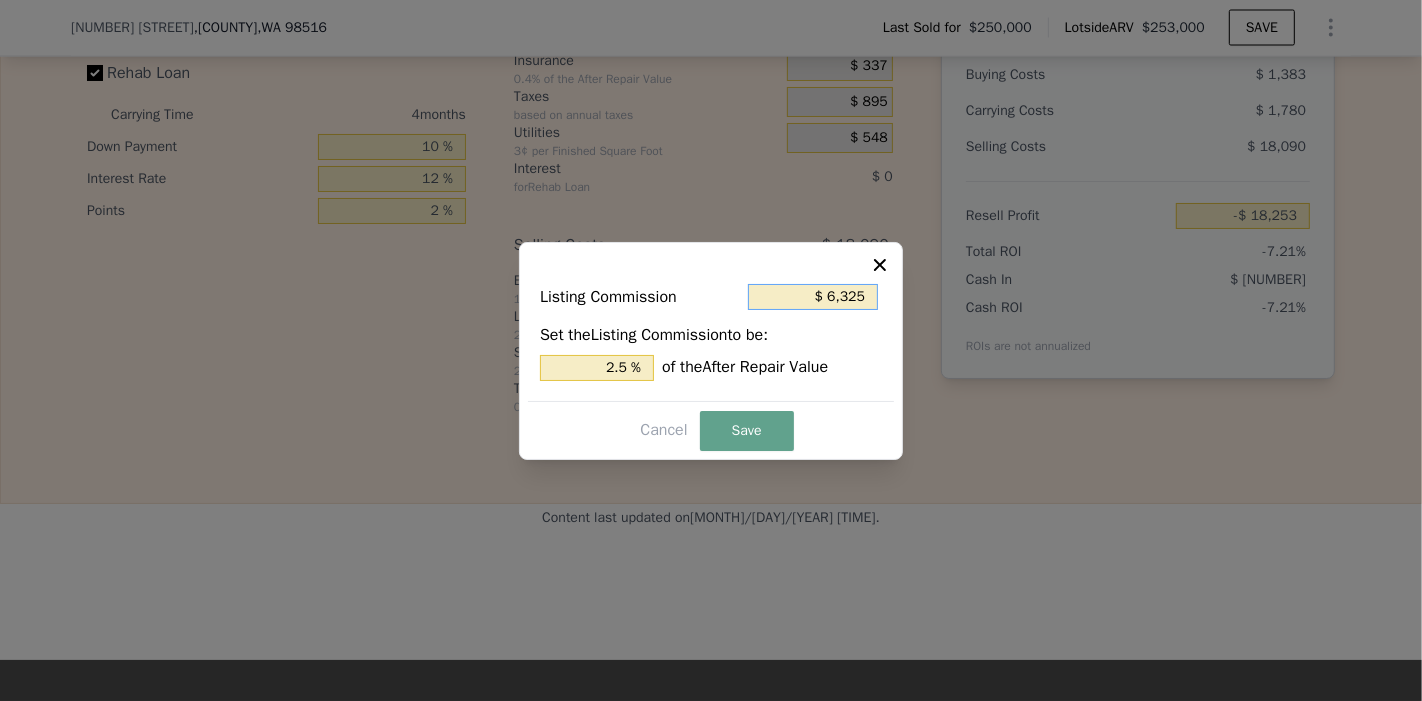 type on "0.251 %" 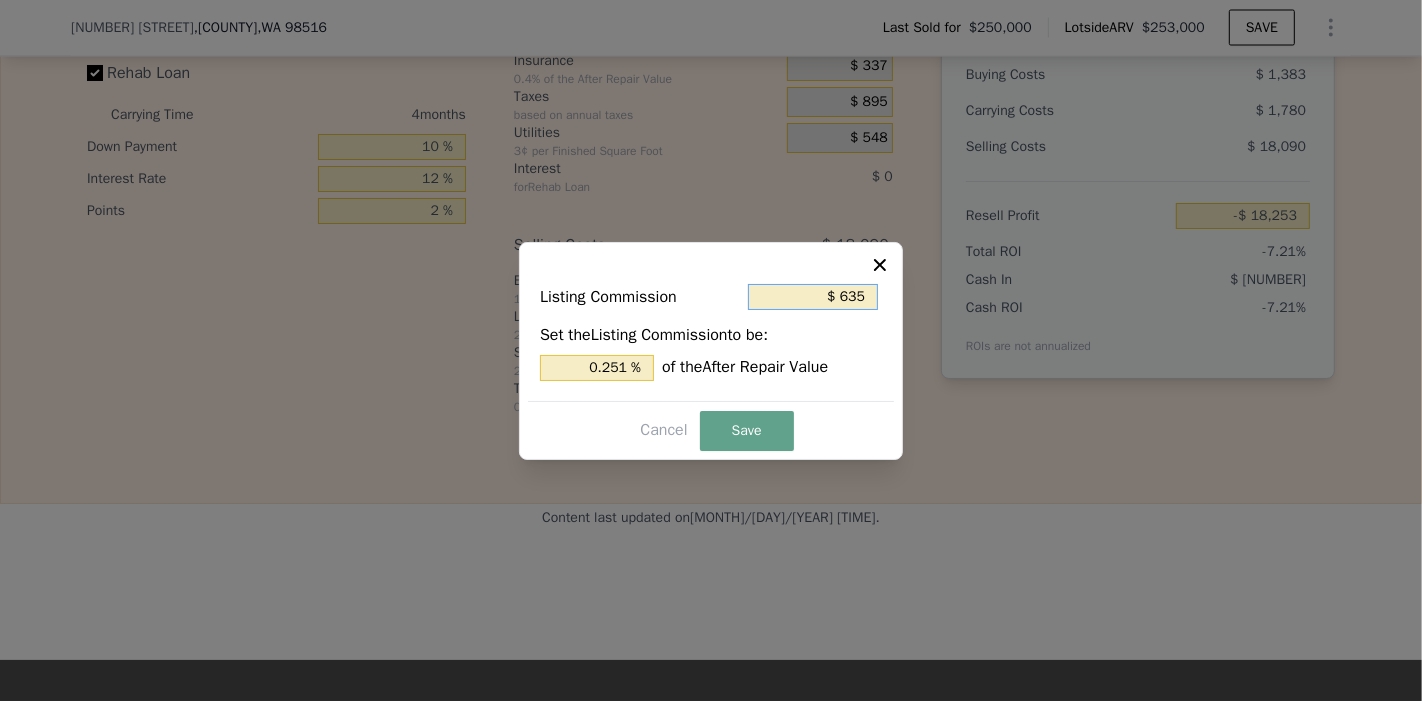 type on "$ 63" 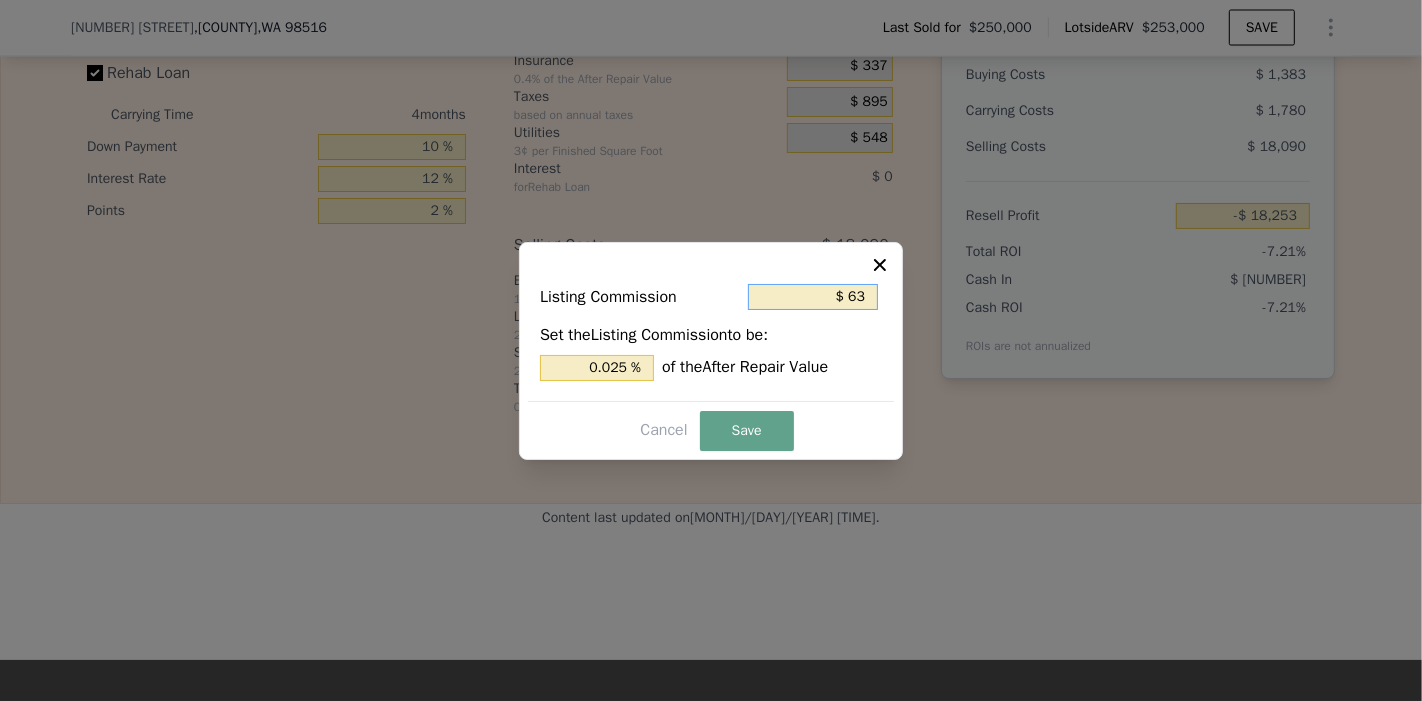 type on "$ 6" 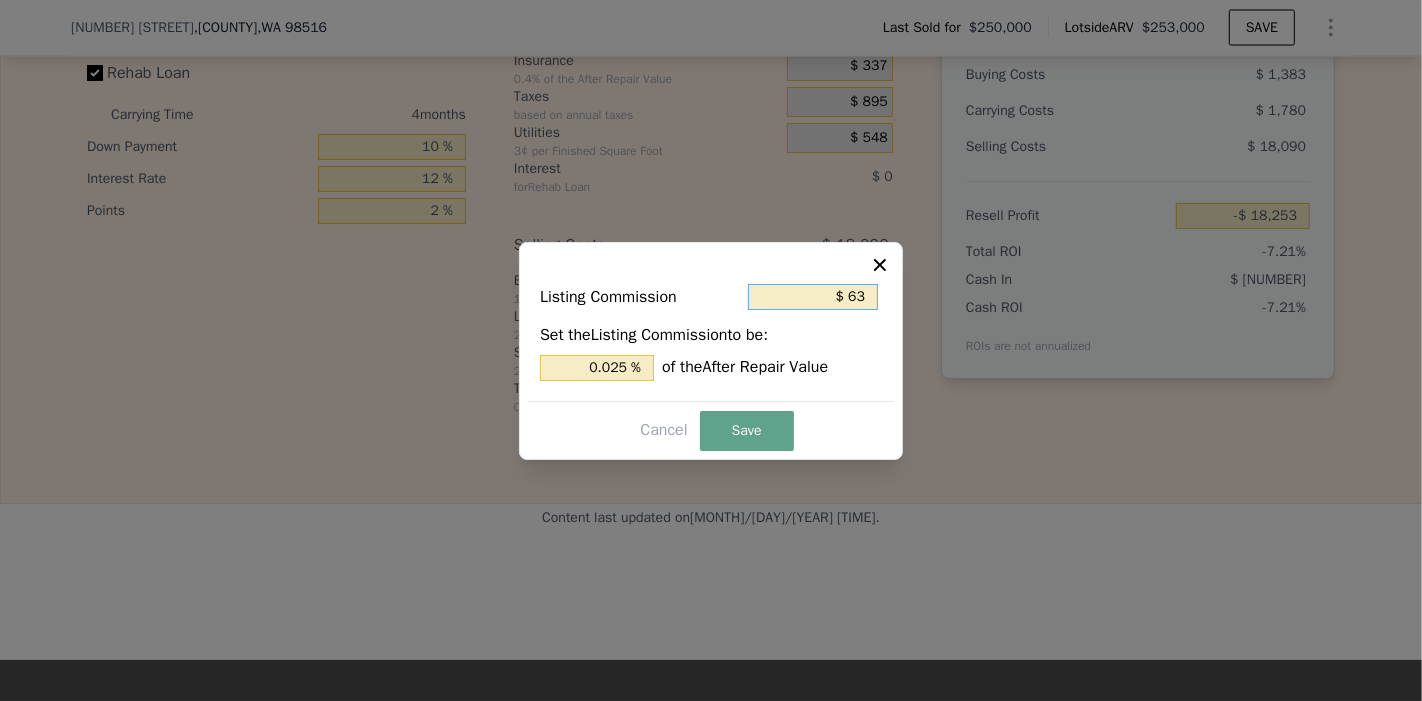 type on "0.002 %" 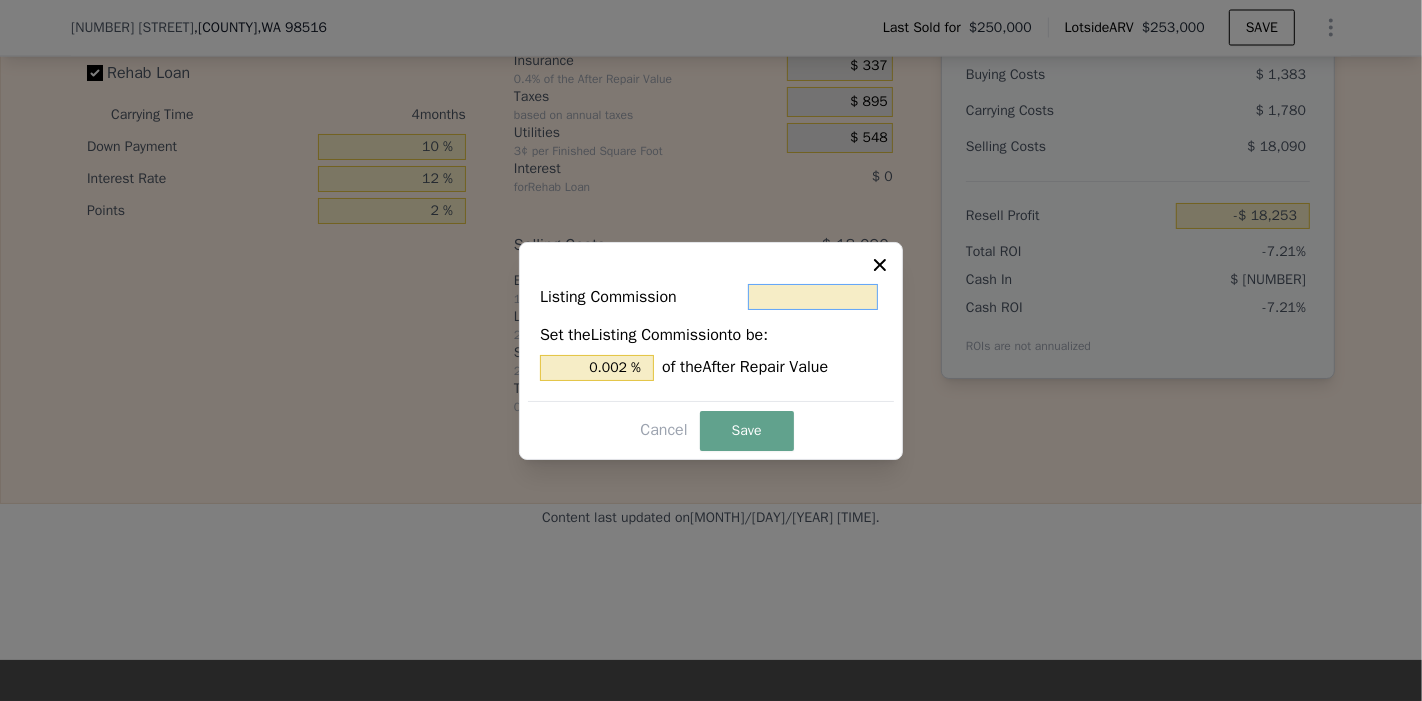 type on "$ 0" 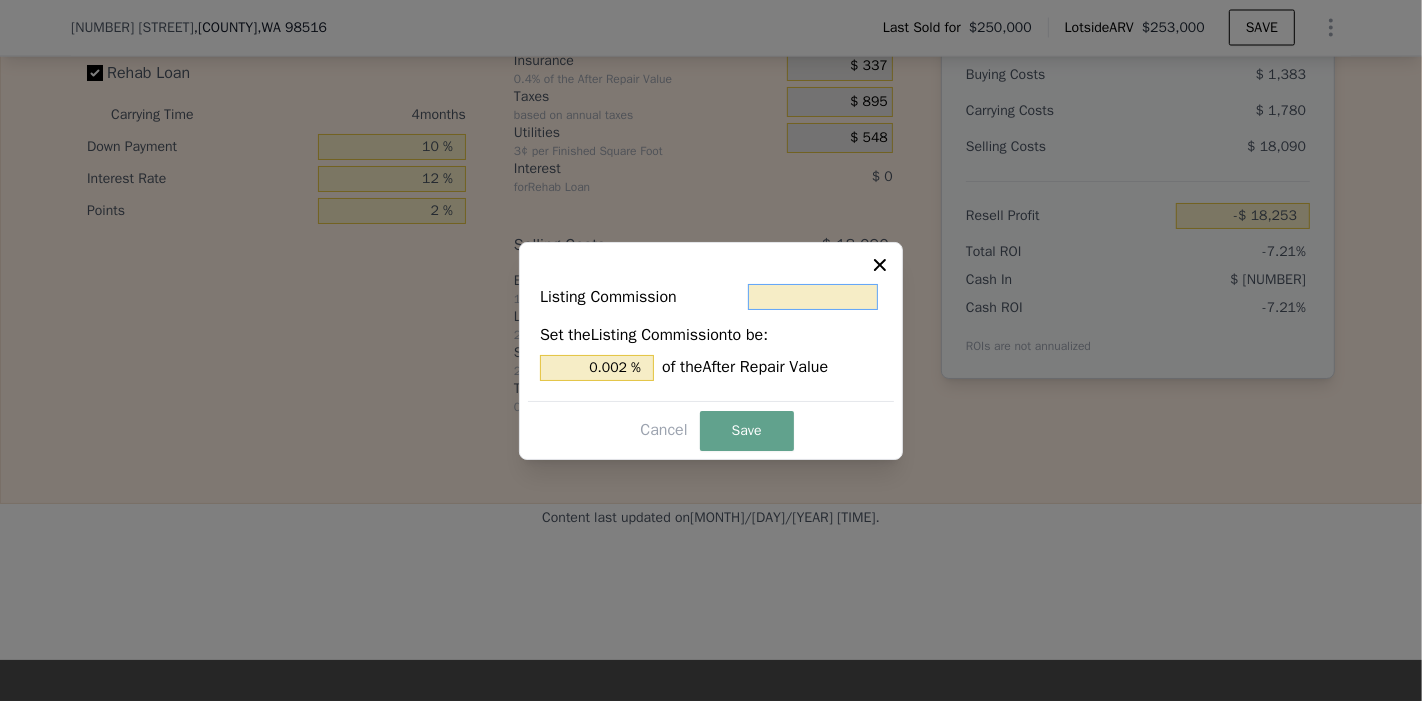 type on "0 %" 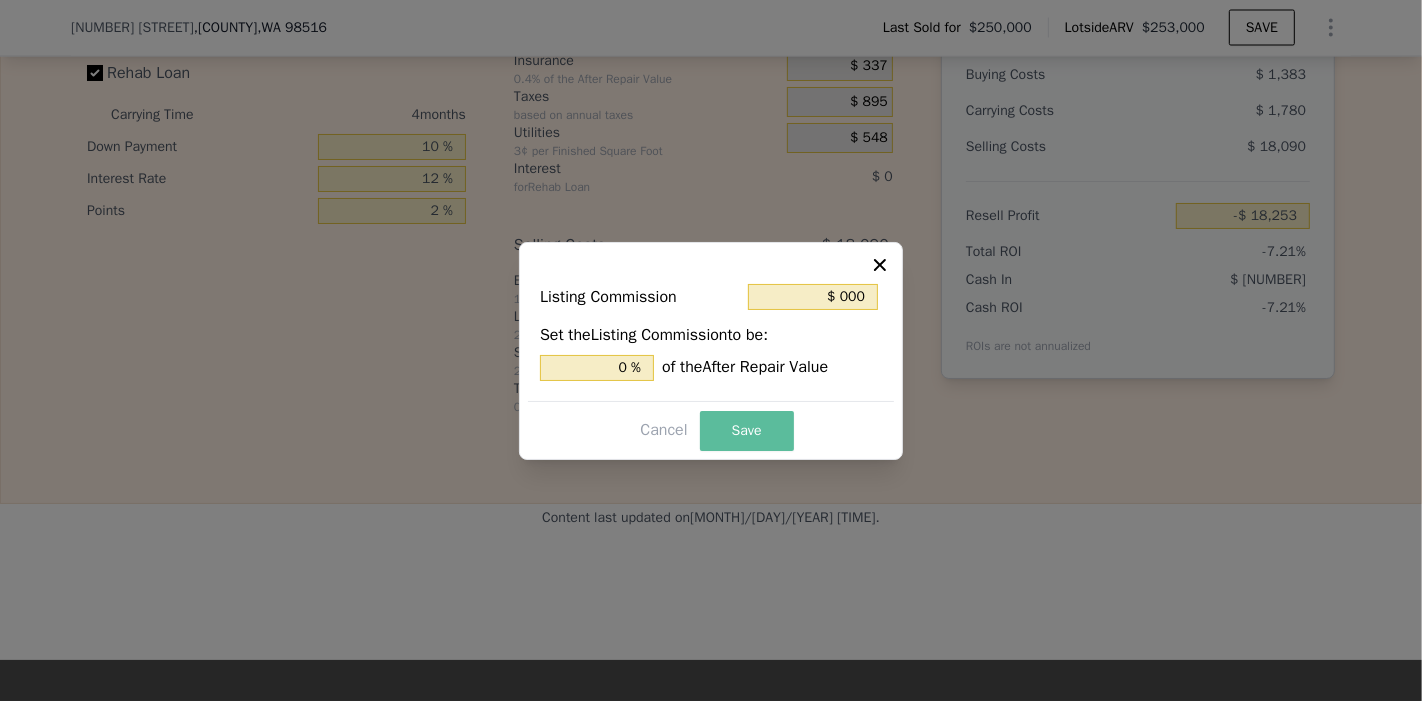 type on "$ 0" 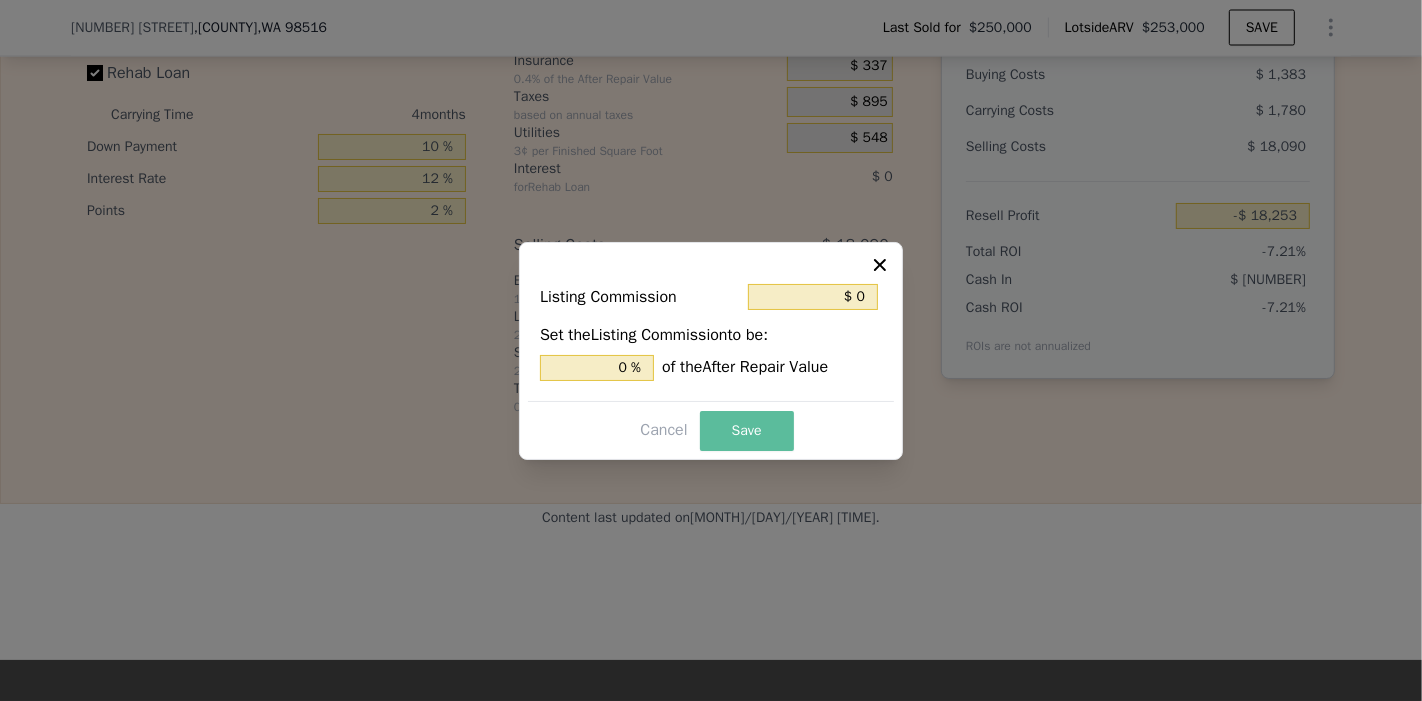 click on "Save" at bounding box center (747, 431) 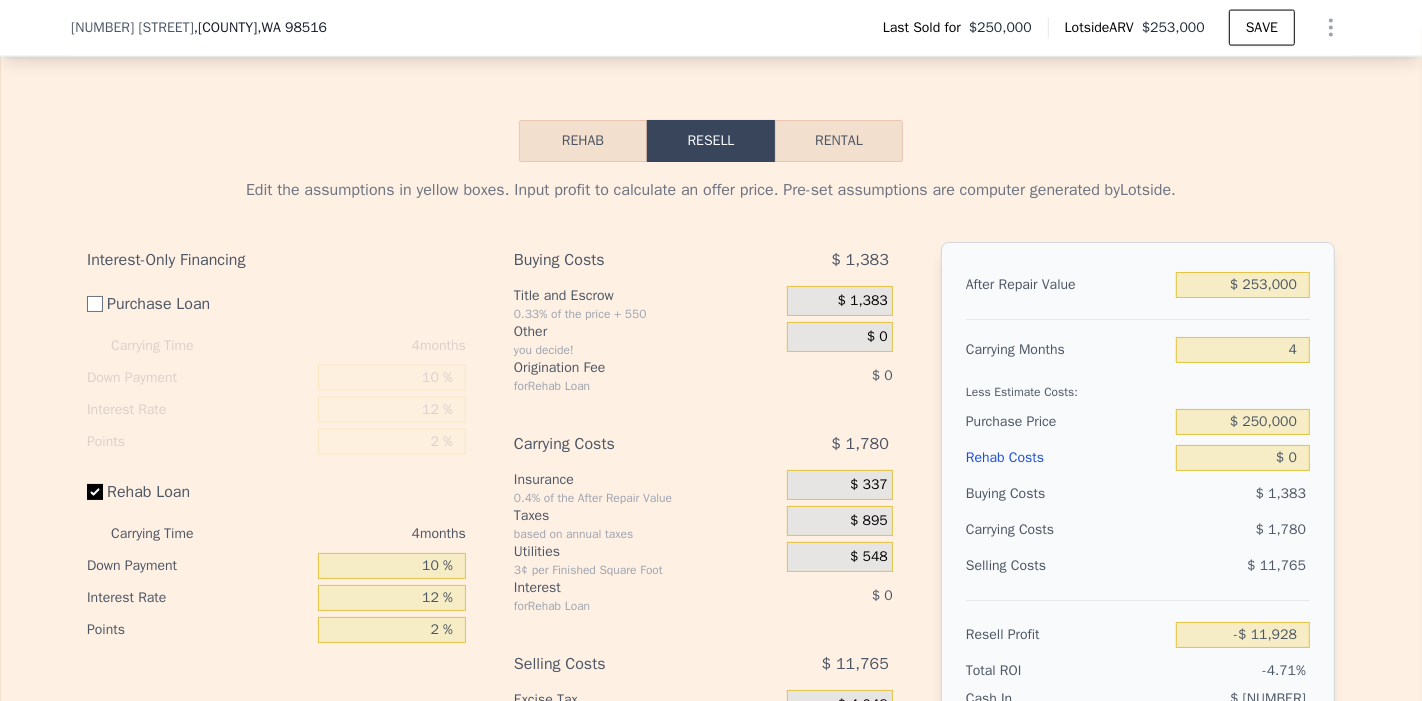 scroll, scrollTop: 2727, scrollLeft: 0, axis: vertical 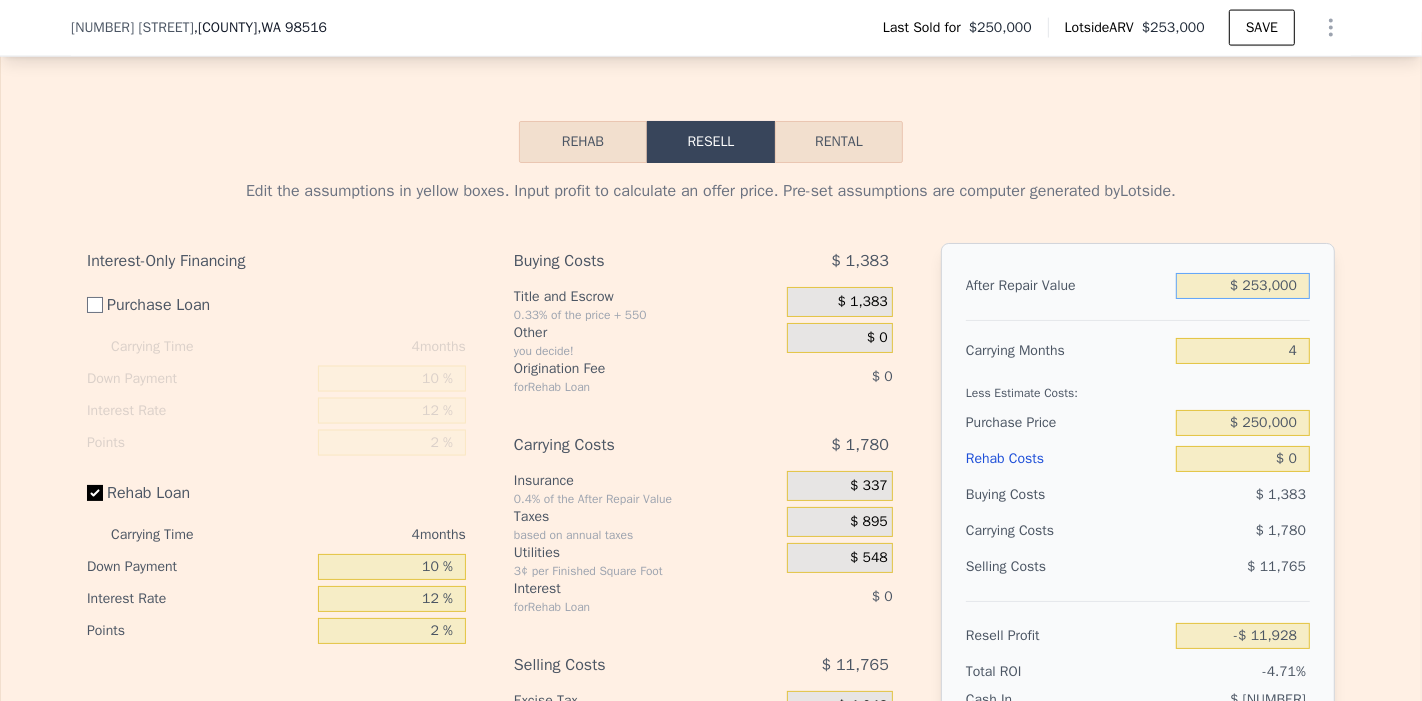 drag, startPoint x: 1217, startPoint y: 292, endPoint x: 1342, endPoint y: 291, distance: 125.004 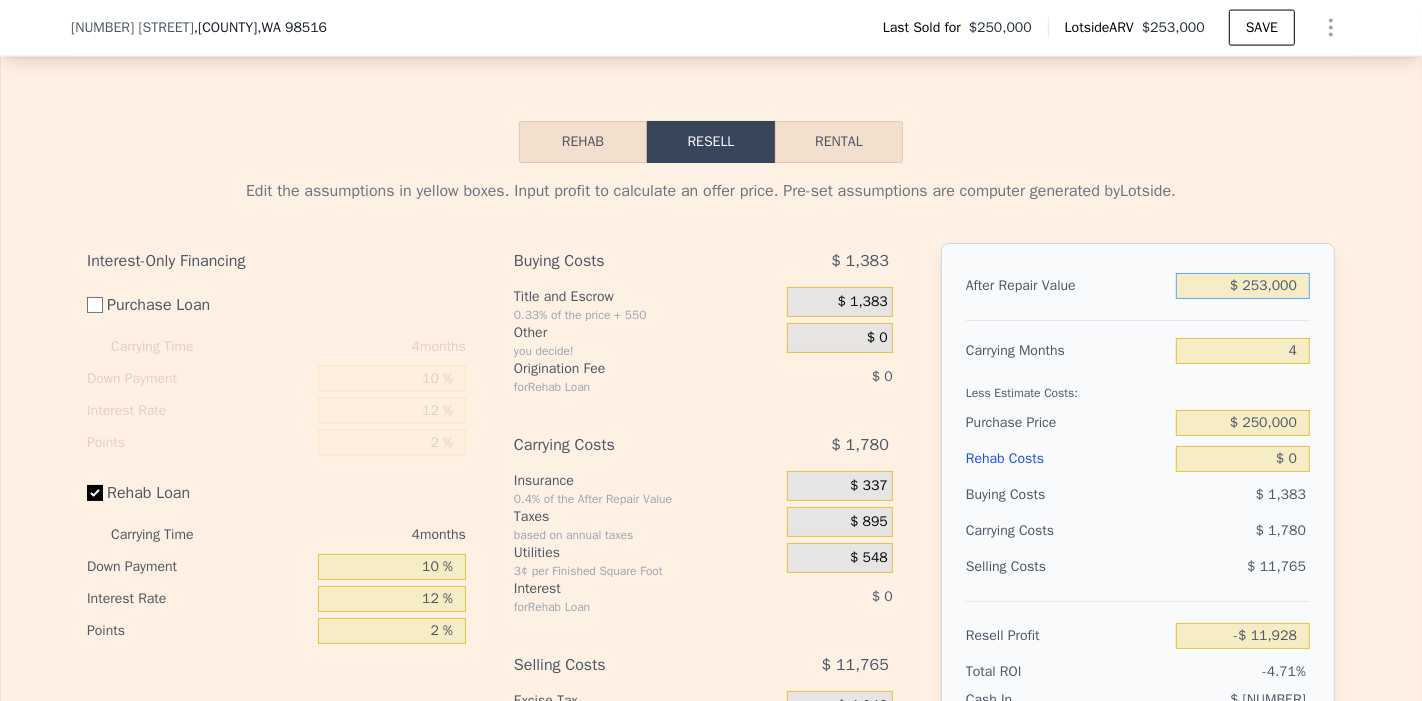 type on "$ 4" 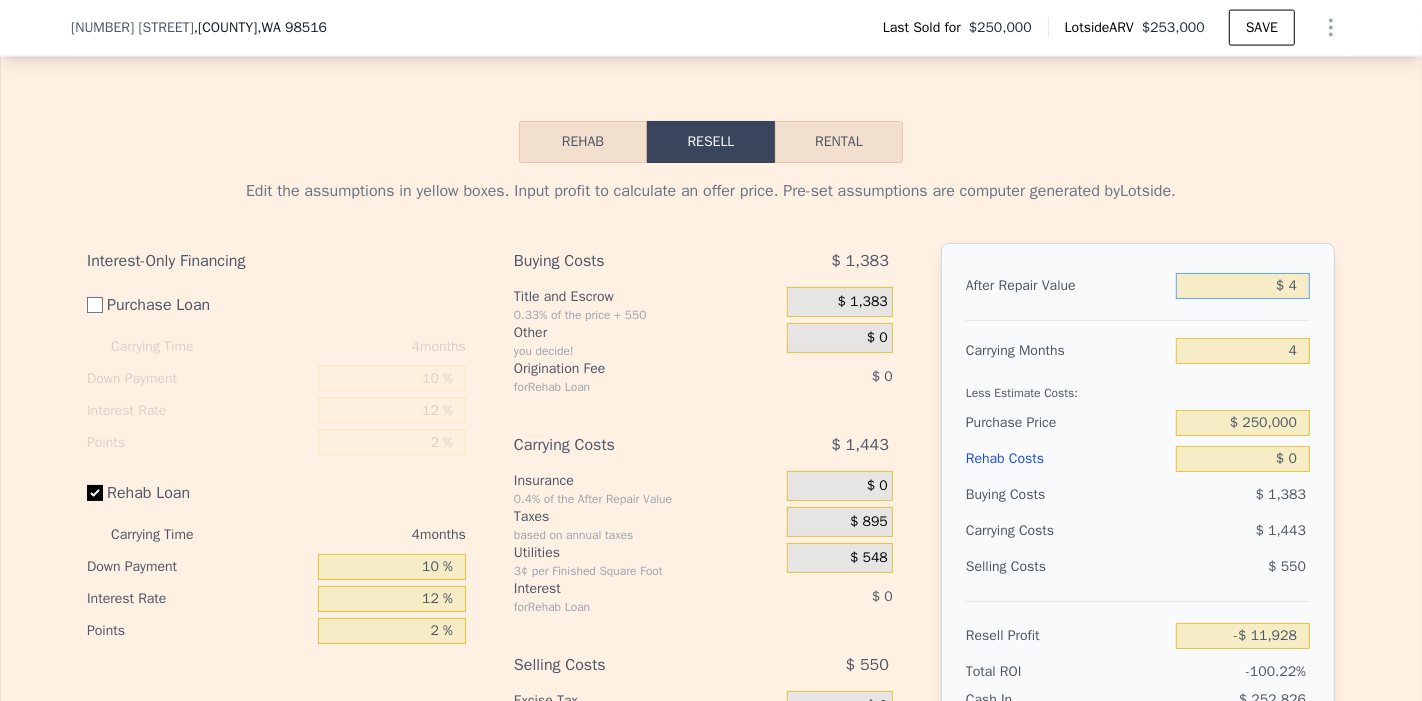 type on "-$ 253,372" 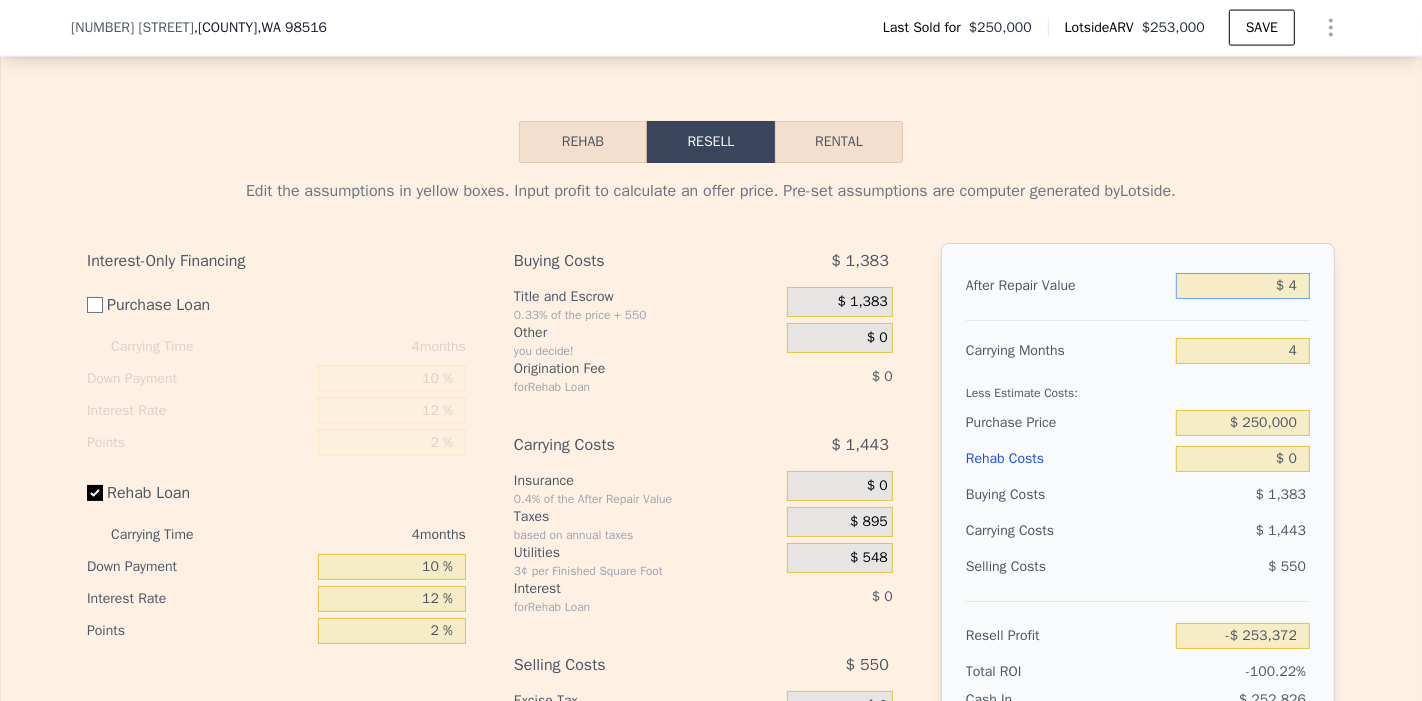 type on "$ 45" 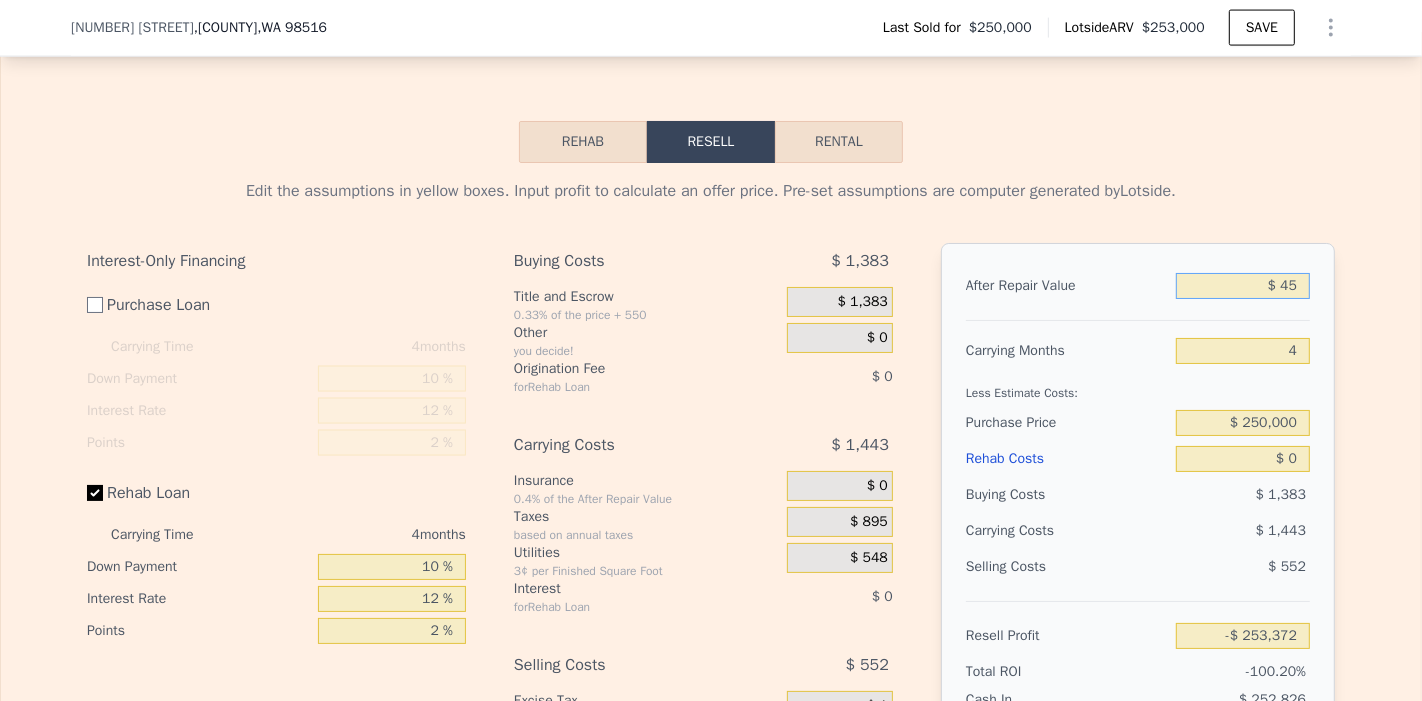type on "-$ 253,333" 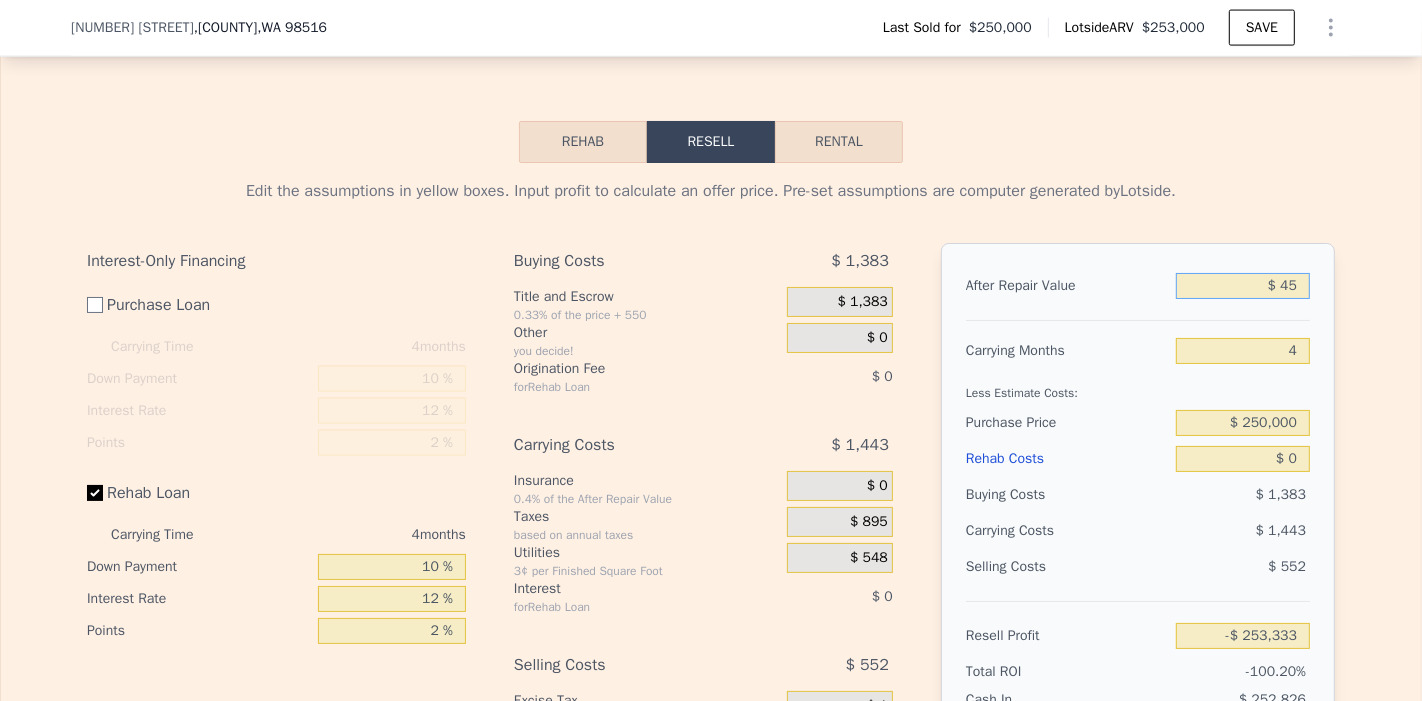 type on "$ 450" 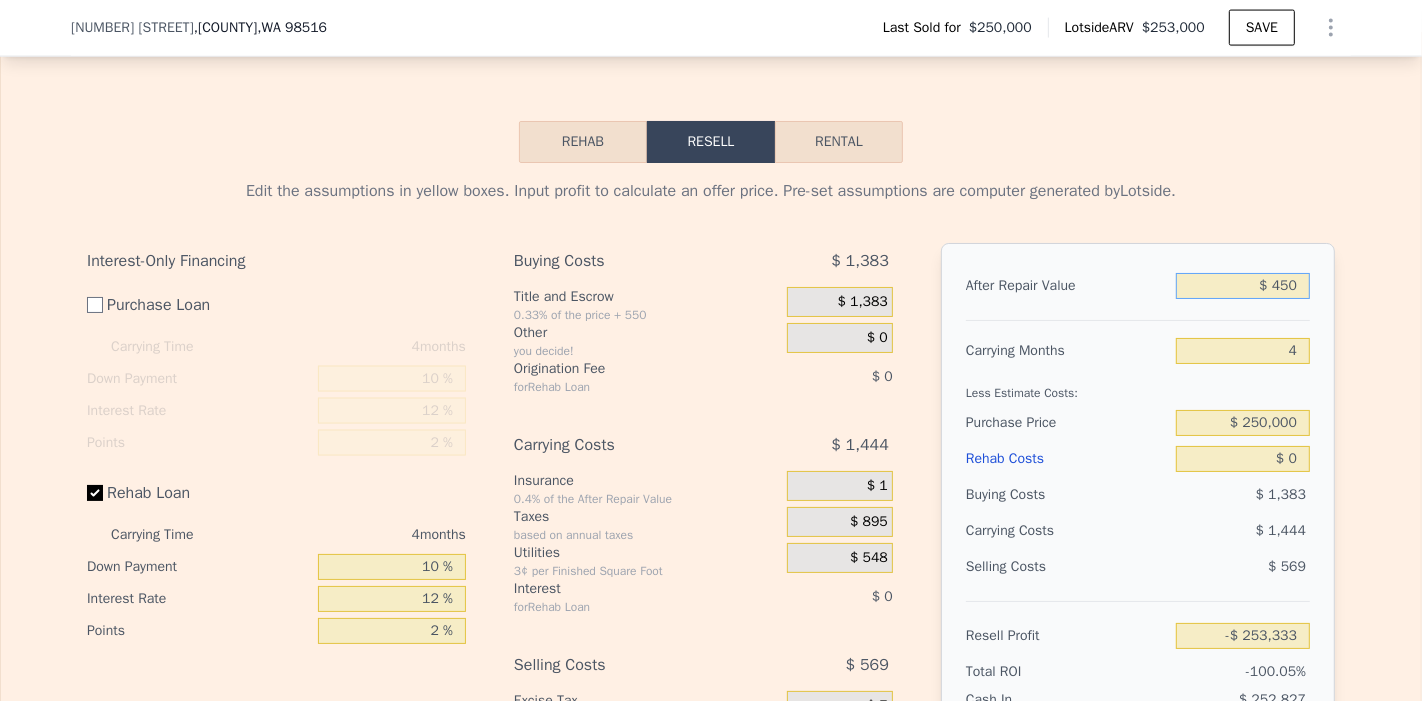 type on "-$ 252,946" 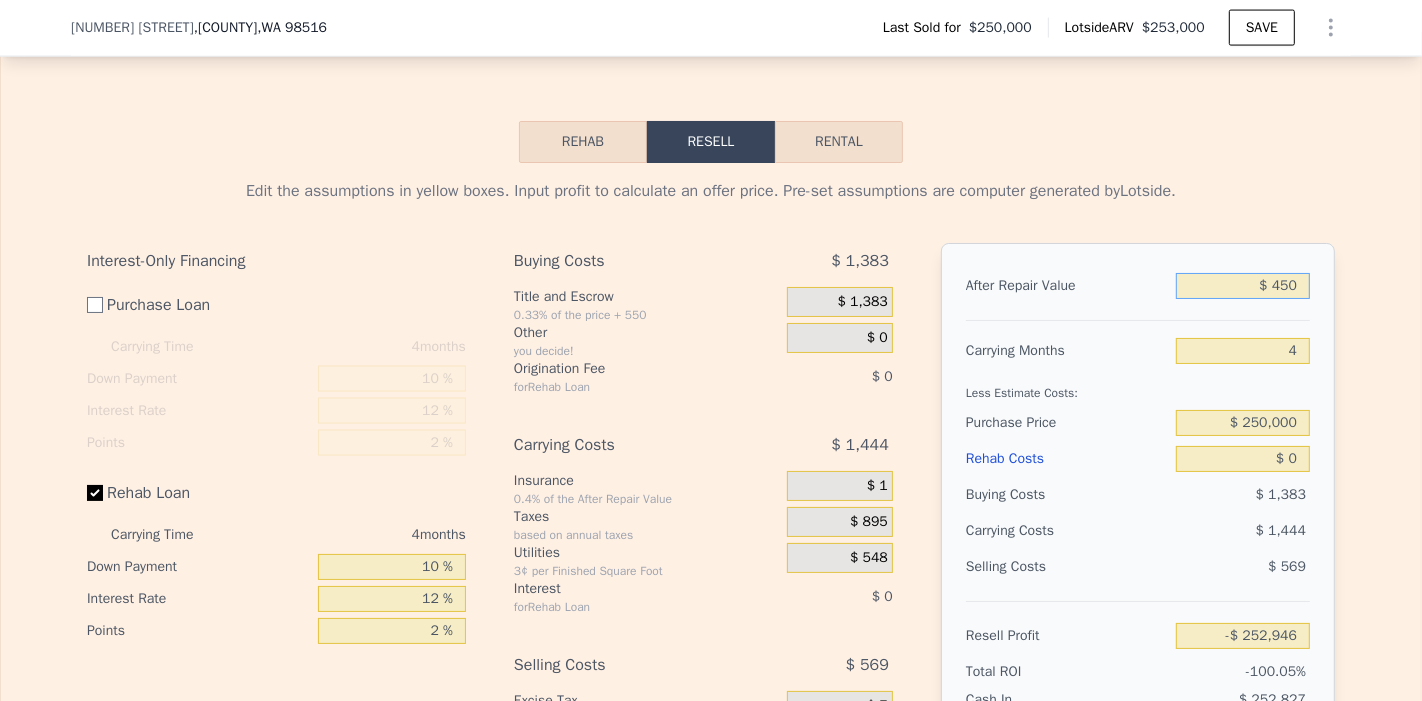 type on "$ 4,500" 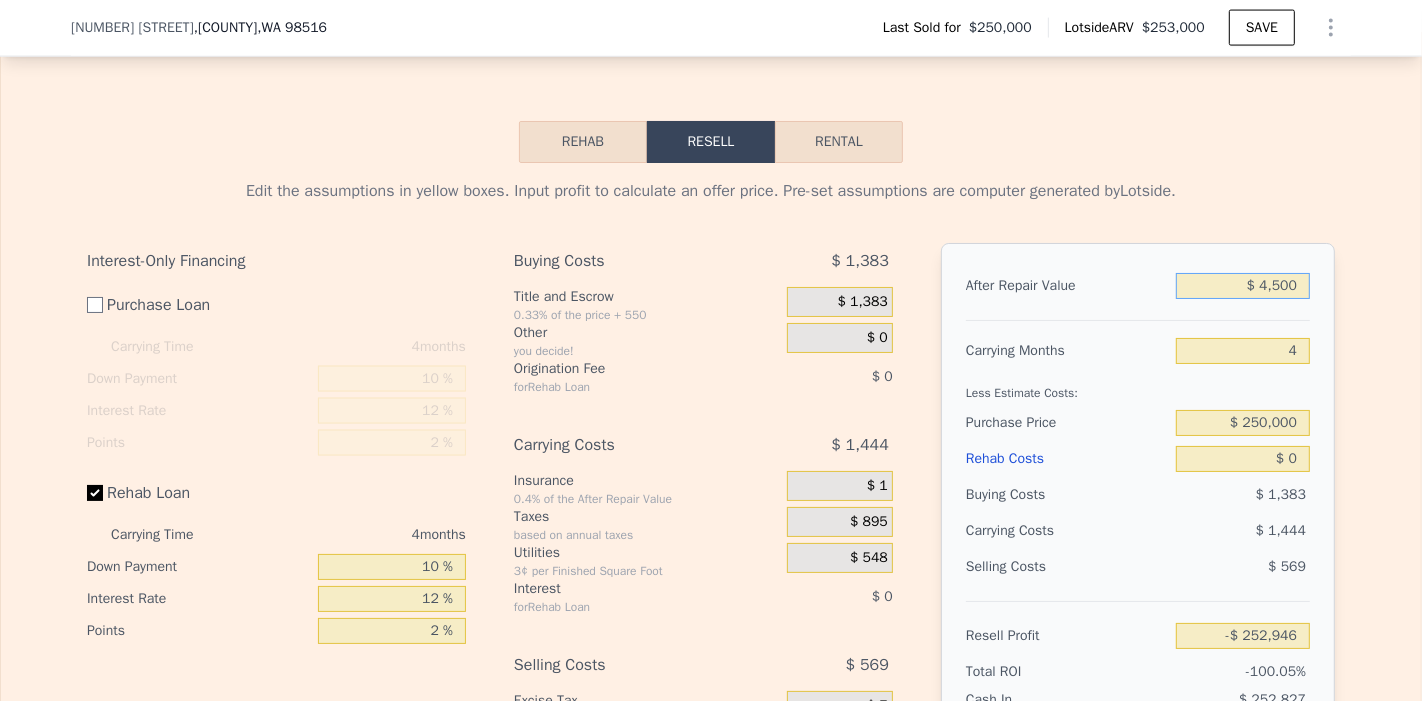 type on "-$ 249,082" 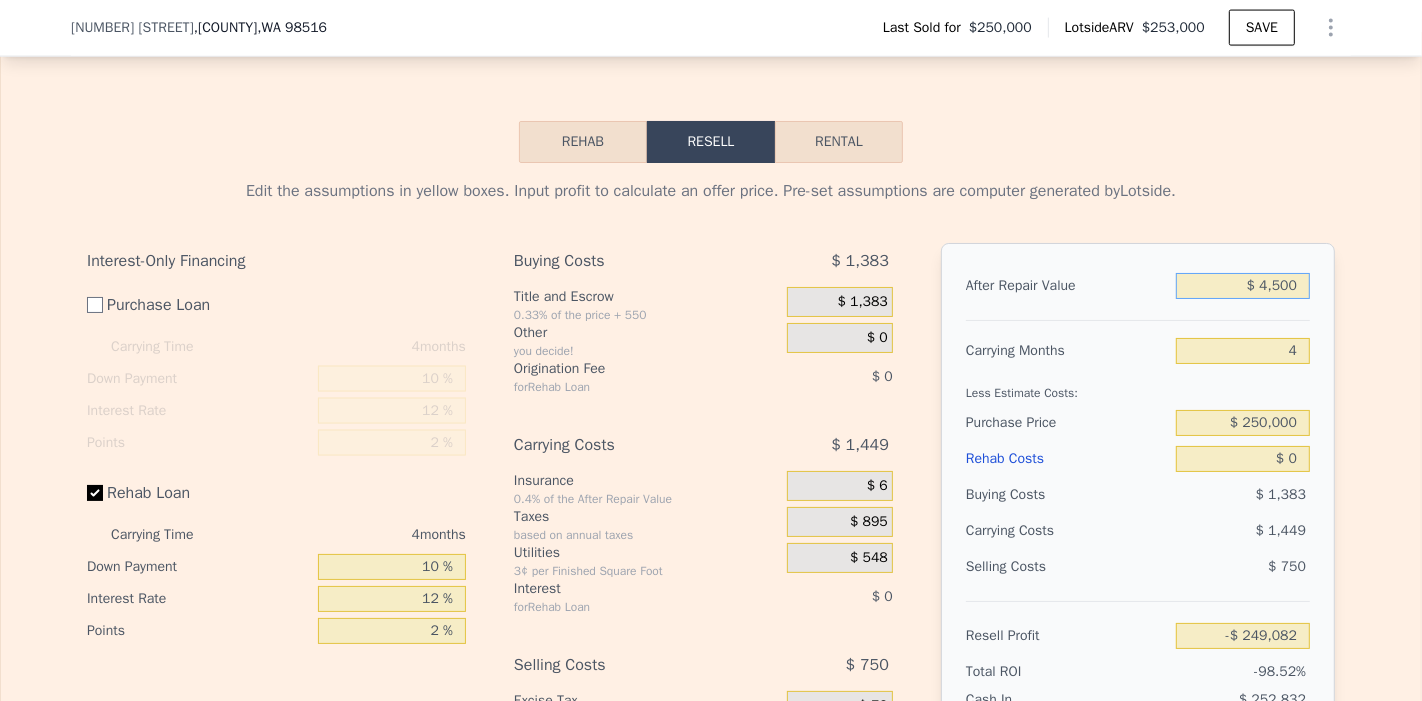 type on "$ 45,000" 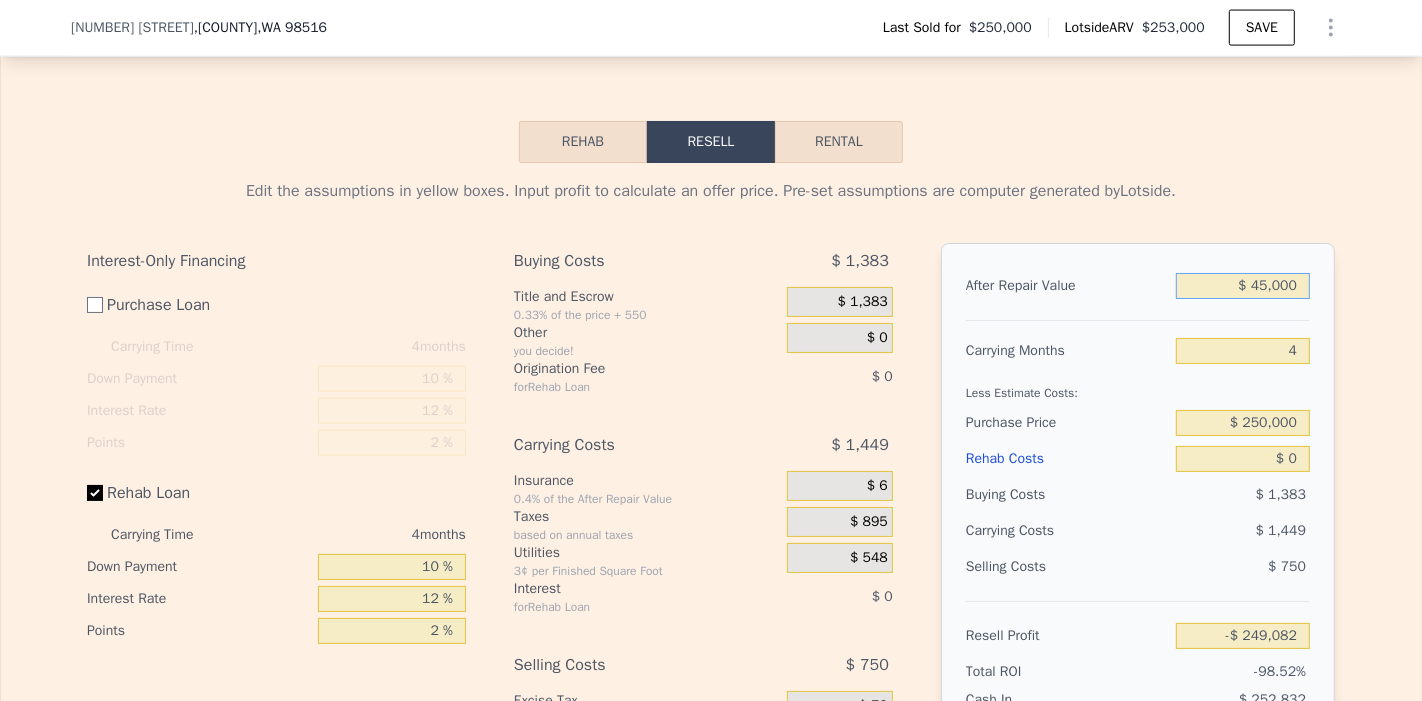 type on "-$ 210,431" 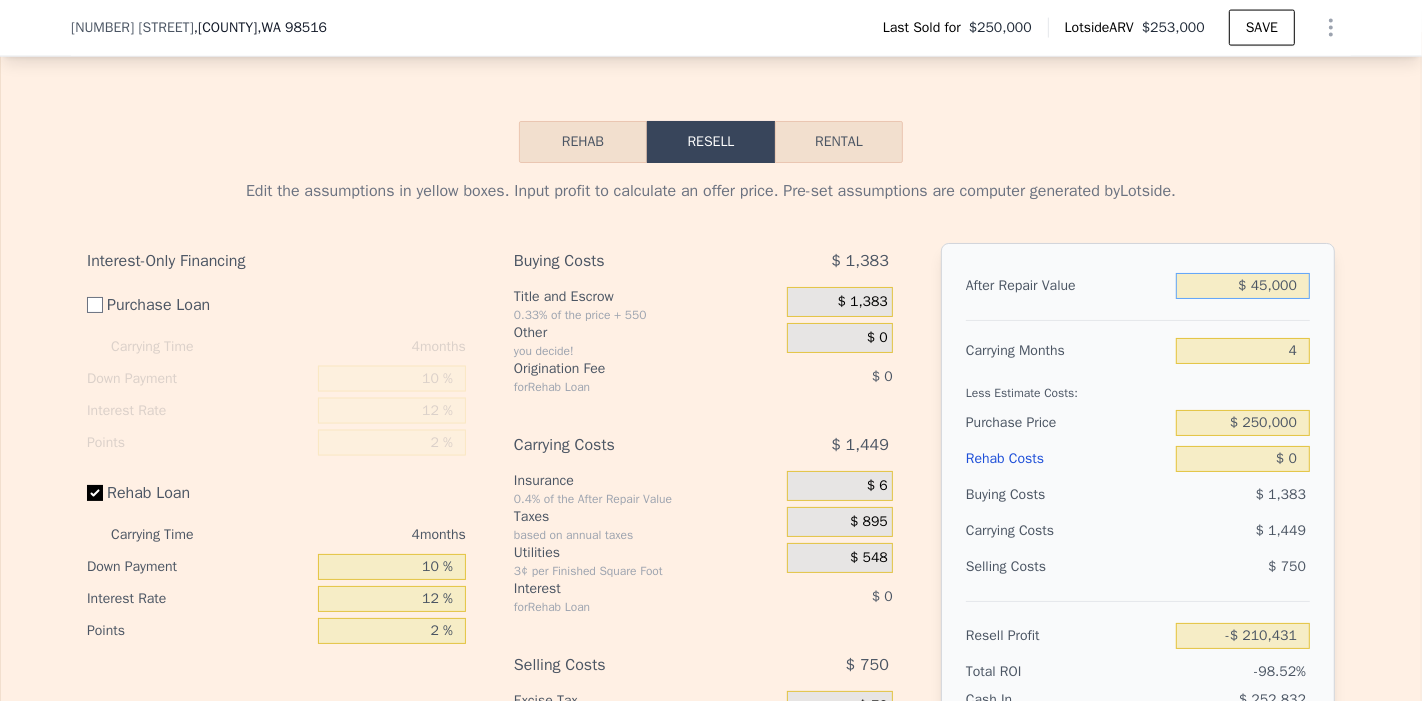 type on "$ 450,000" 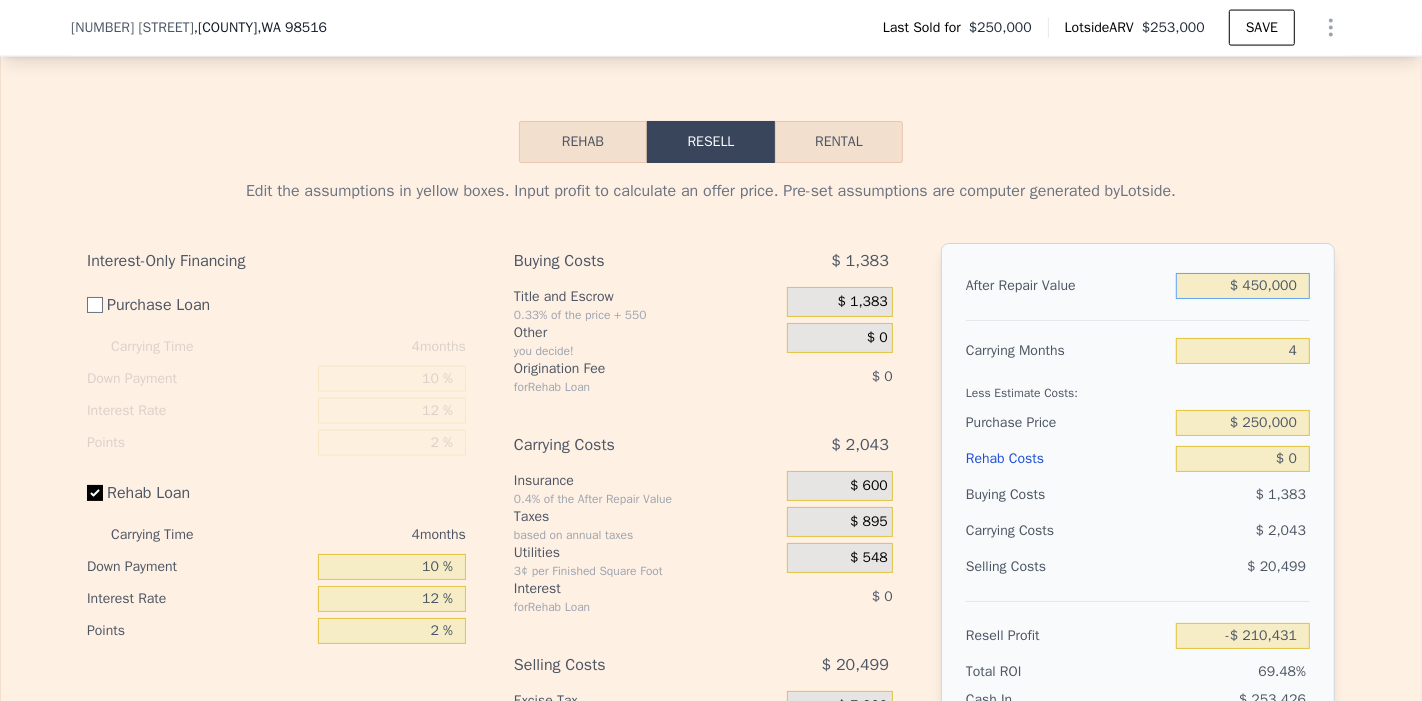 type on "$ 176,075" 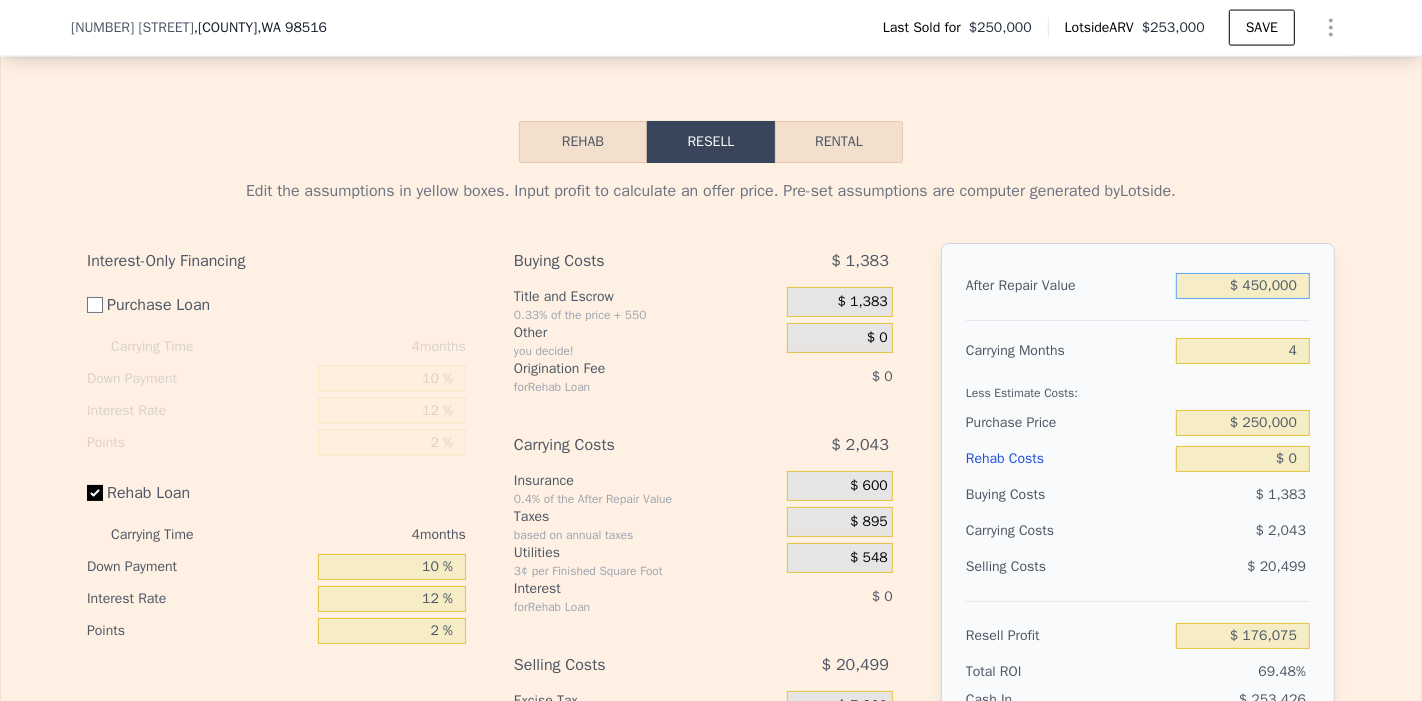 type on "$ 450,000" 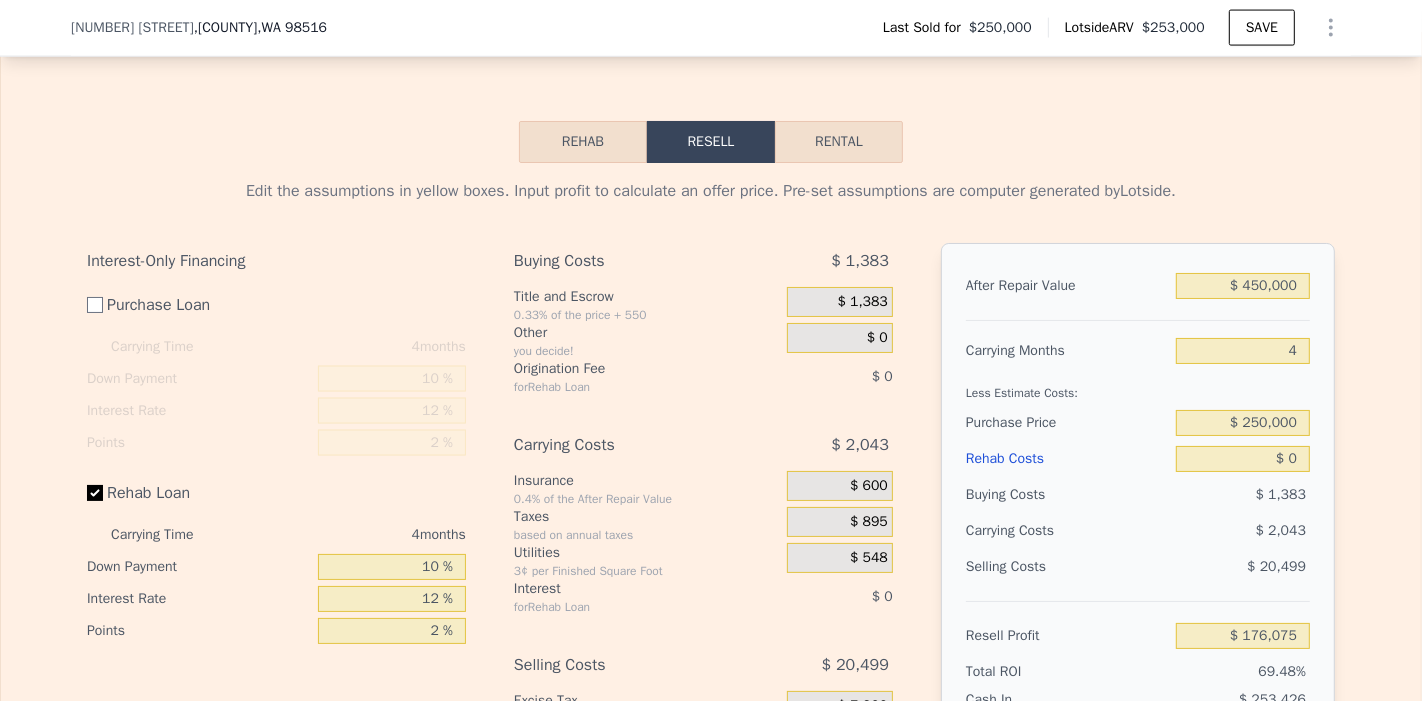click on "Carrying Months" at bounding box center [1067, 351] 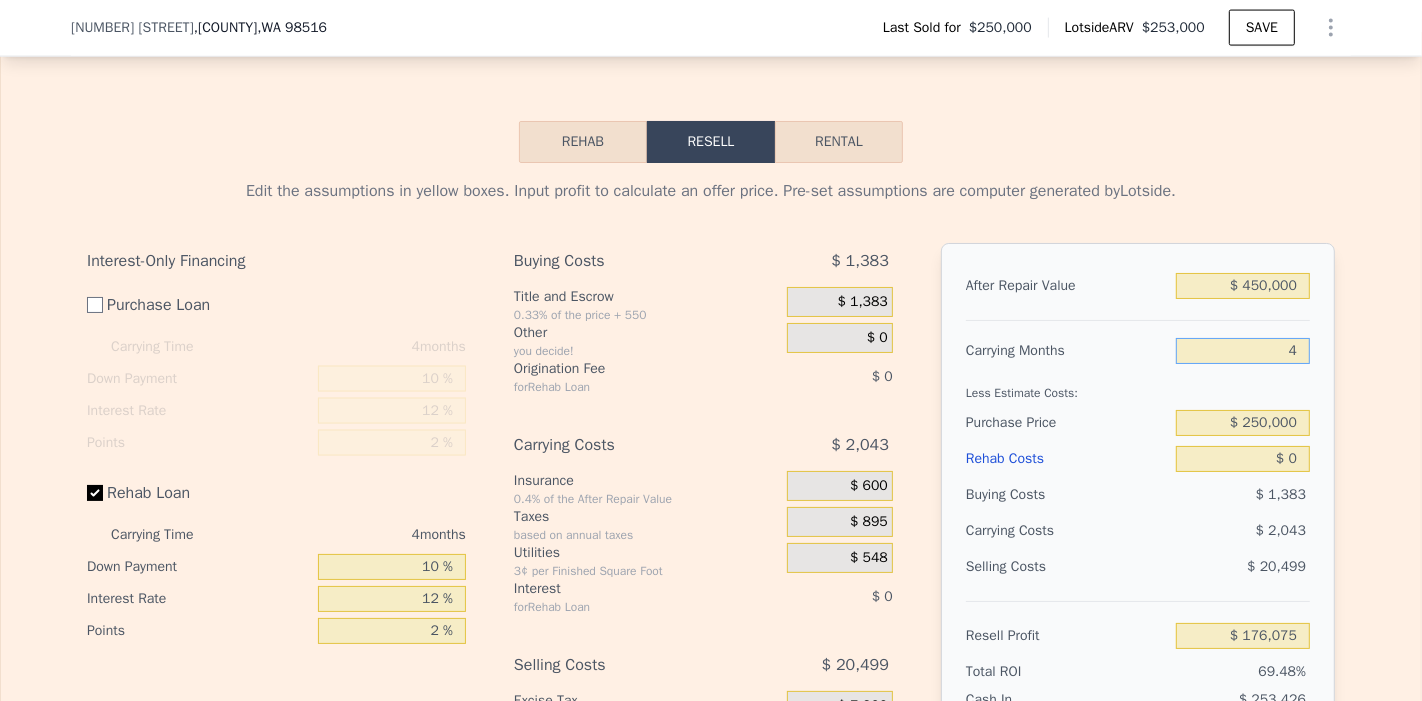 click on "4" at bounding box center (1243, 351) 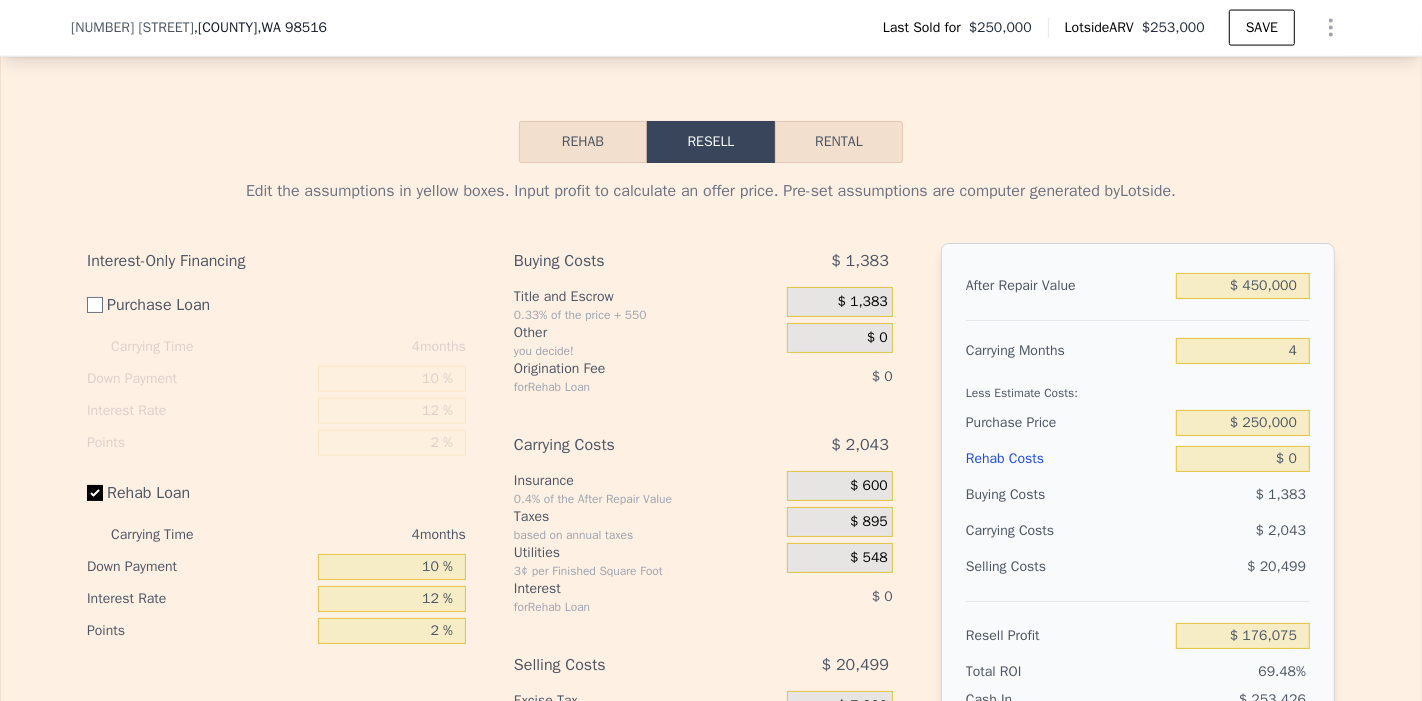 click on "Purchase Price" at bounding box center (1067, 423) 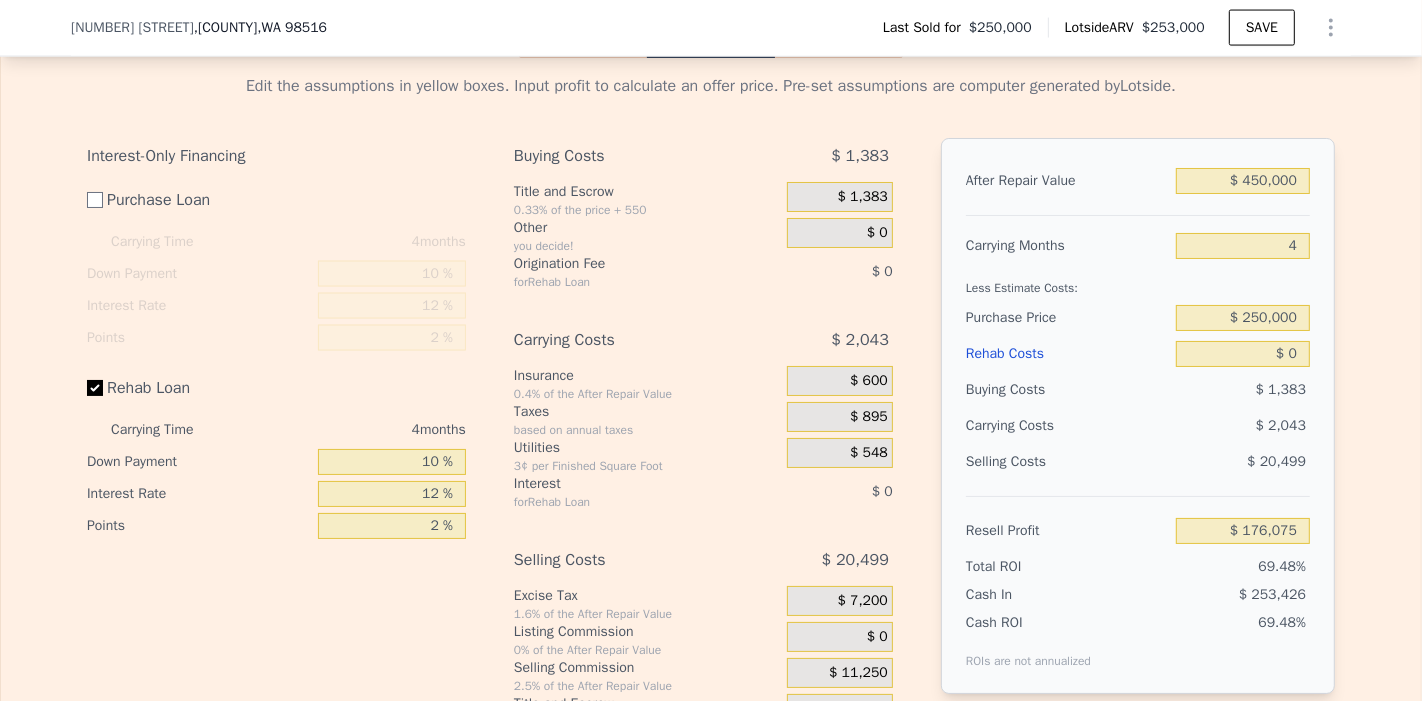scroll, scrollTop: 2838, scrollLeft: 0, axis: vertical 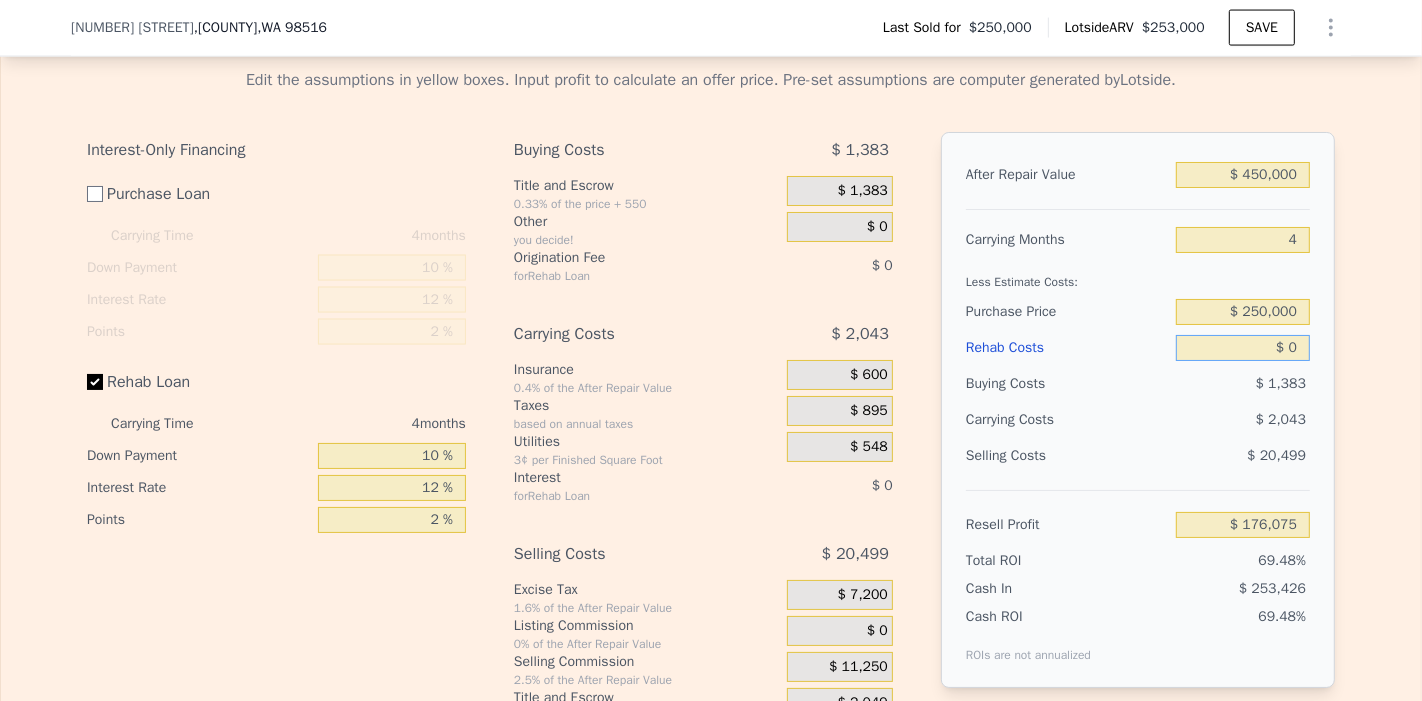 drag, startPoint x: 1268, startPoint y: 359, endPoint x: 1305, endPoint y: 360, distance: 37.01351 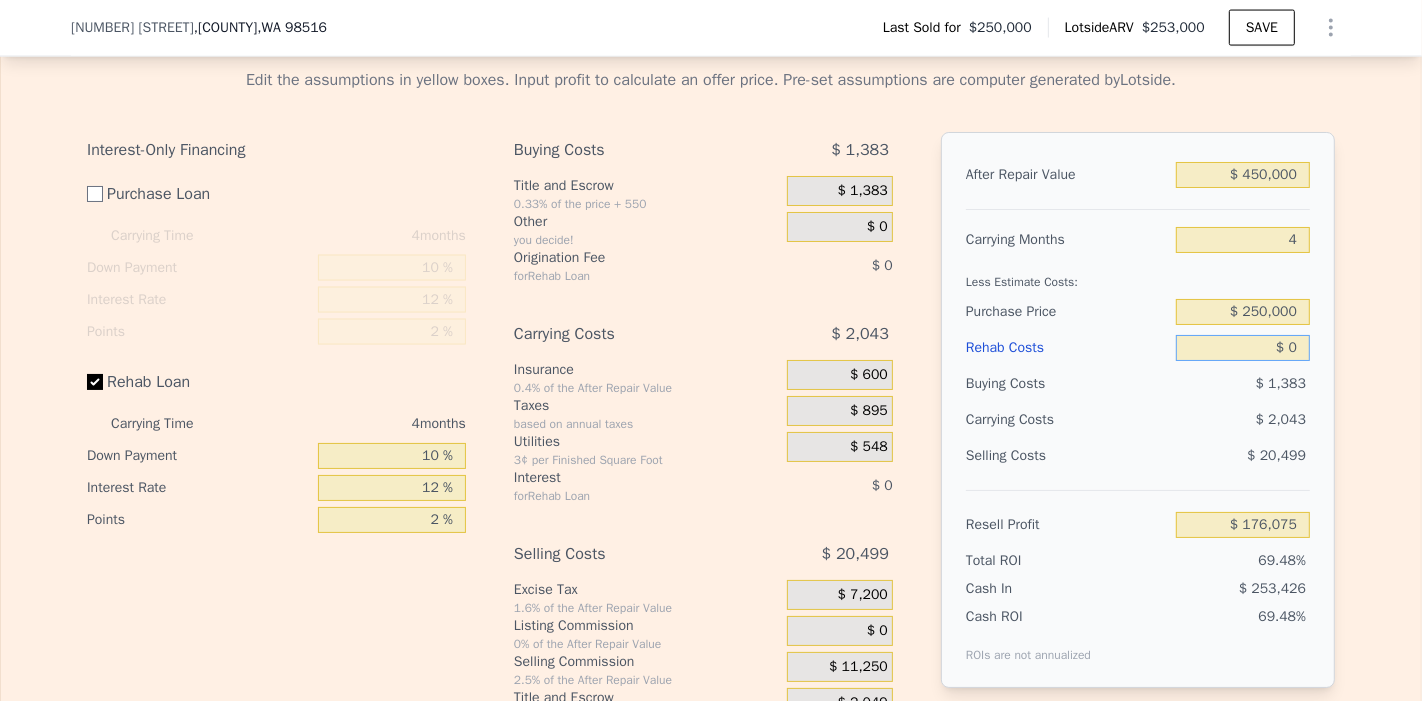 type on "$ 4" 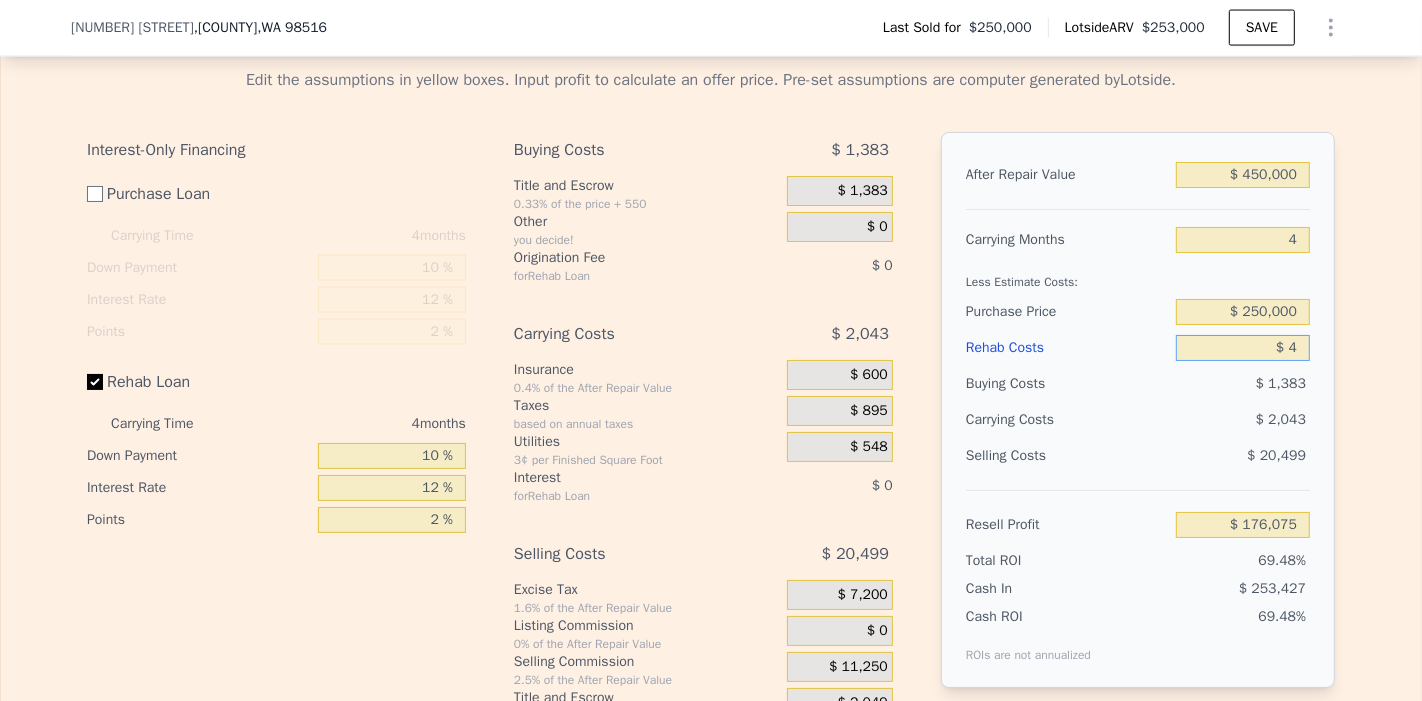 type on "$ 176,071" 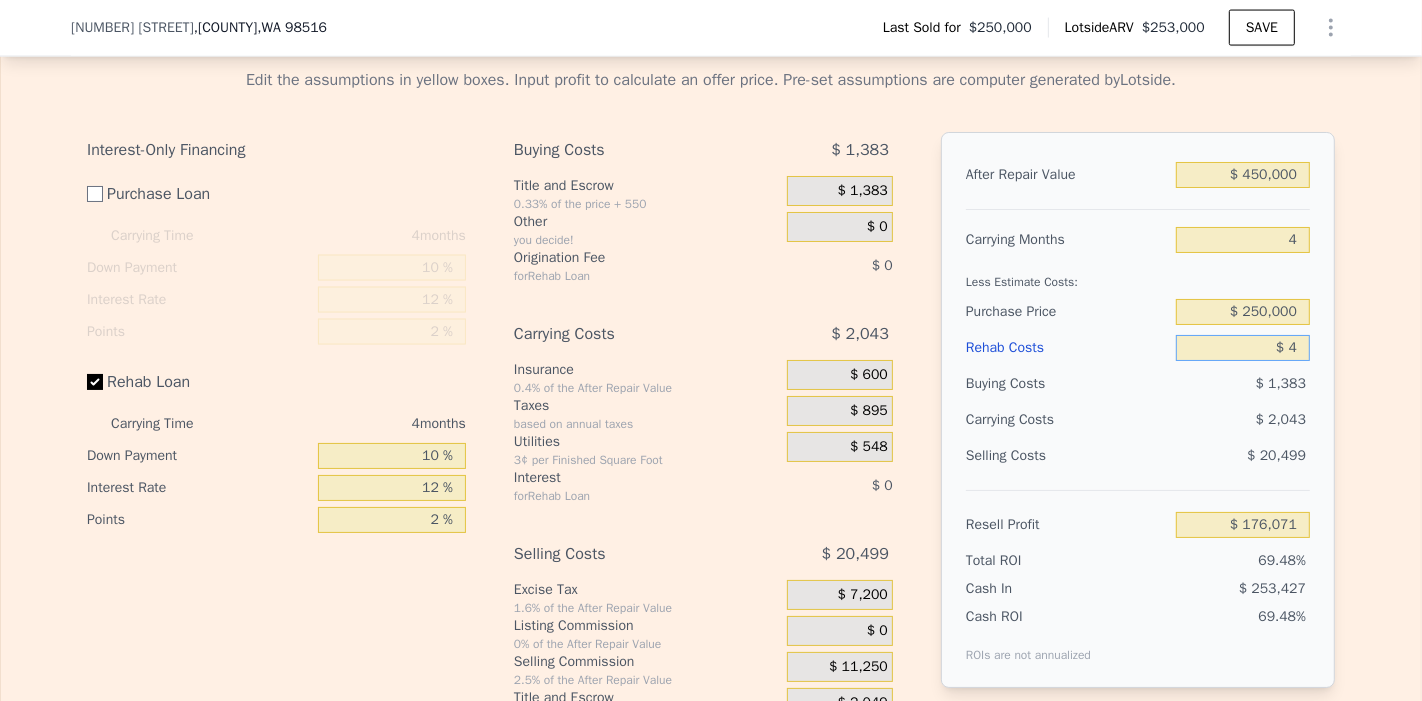 type on "$ 45" 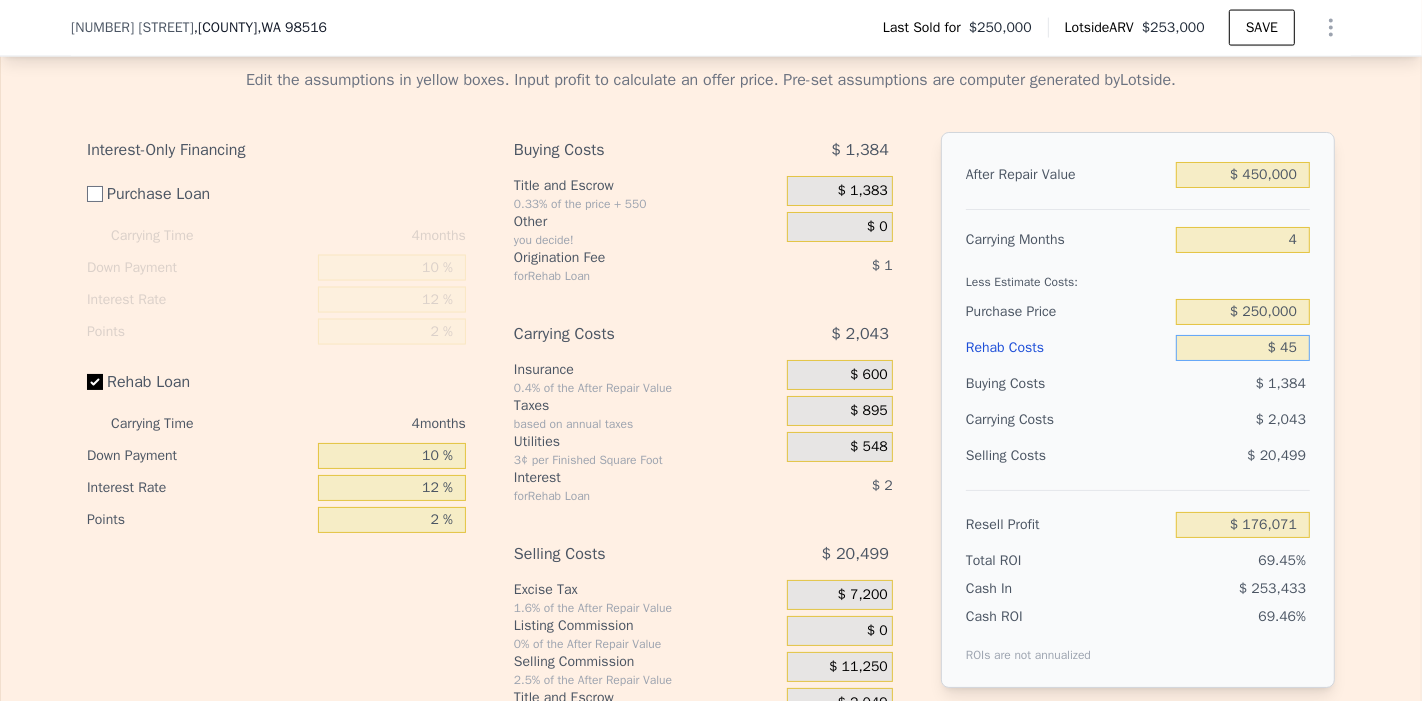 type on "$ 176,029" 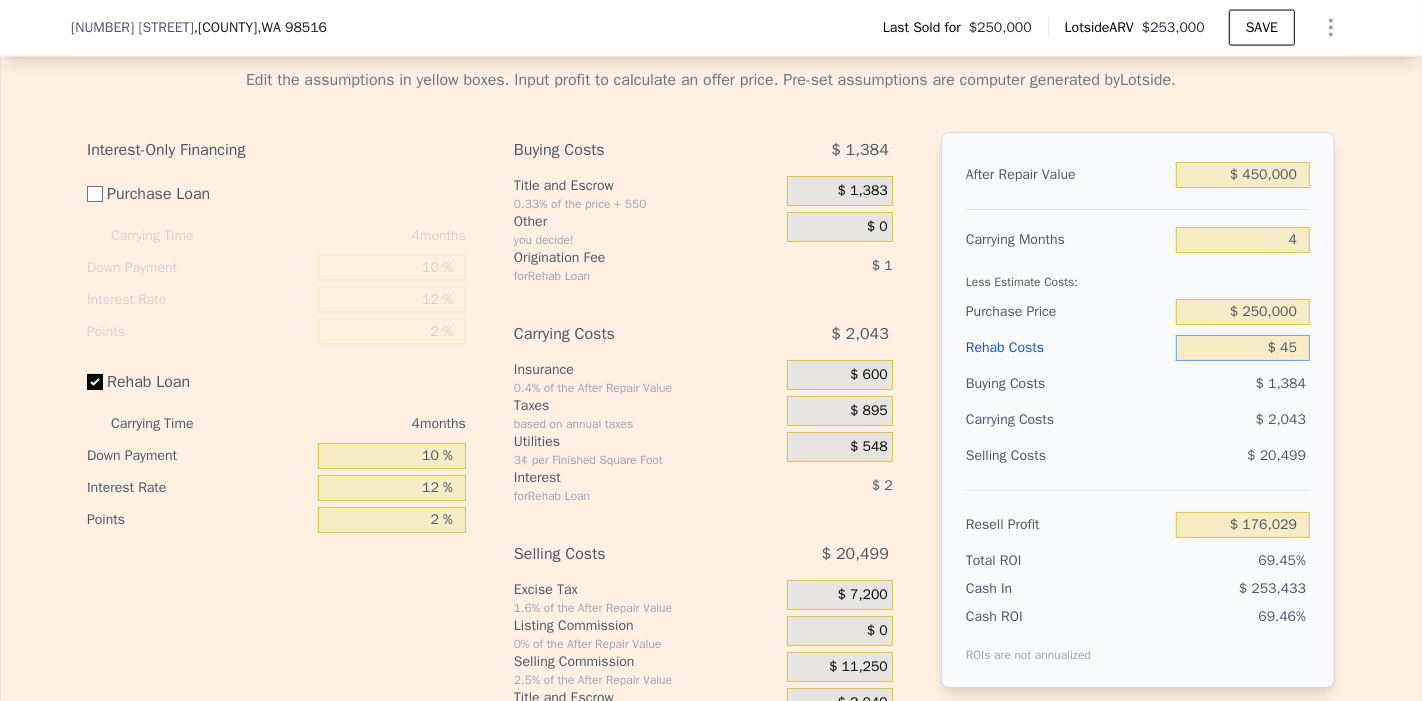 type on "$ 450" 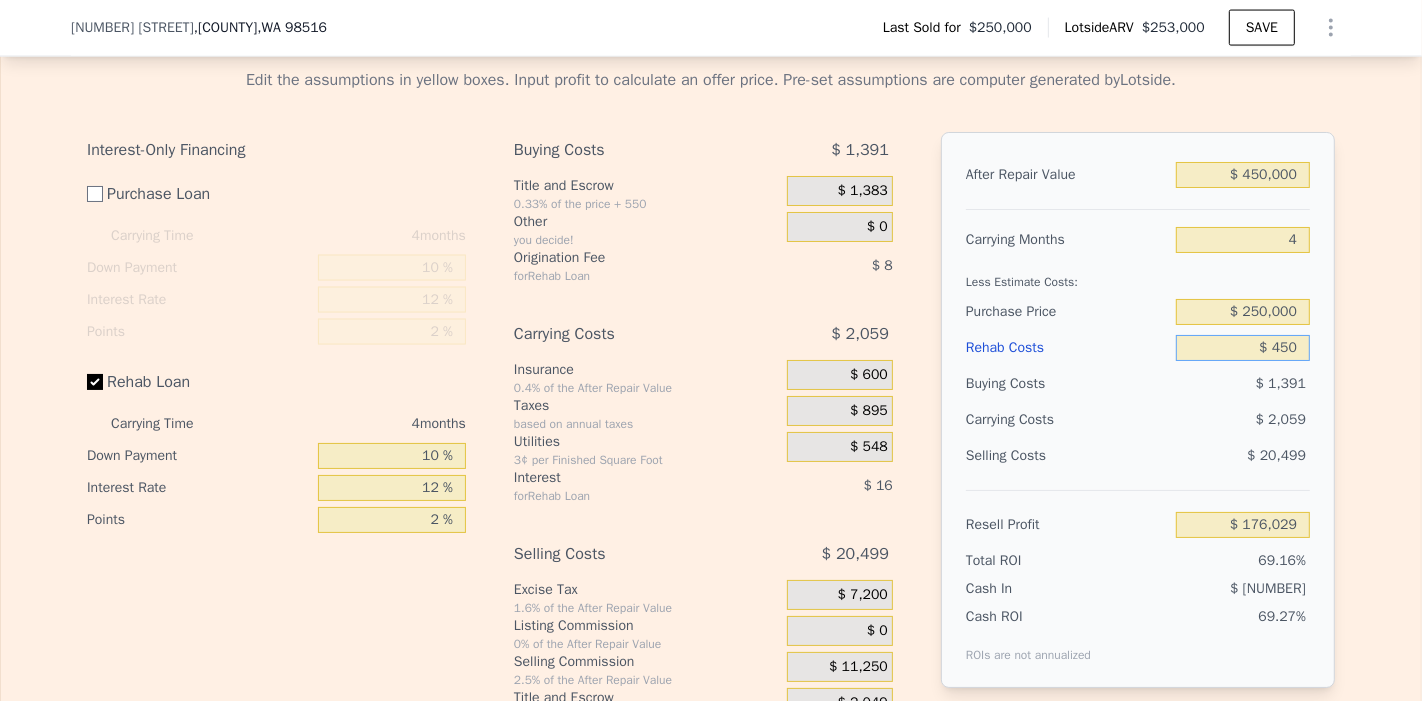 type on "$ 175,601" 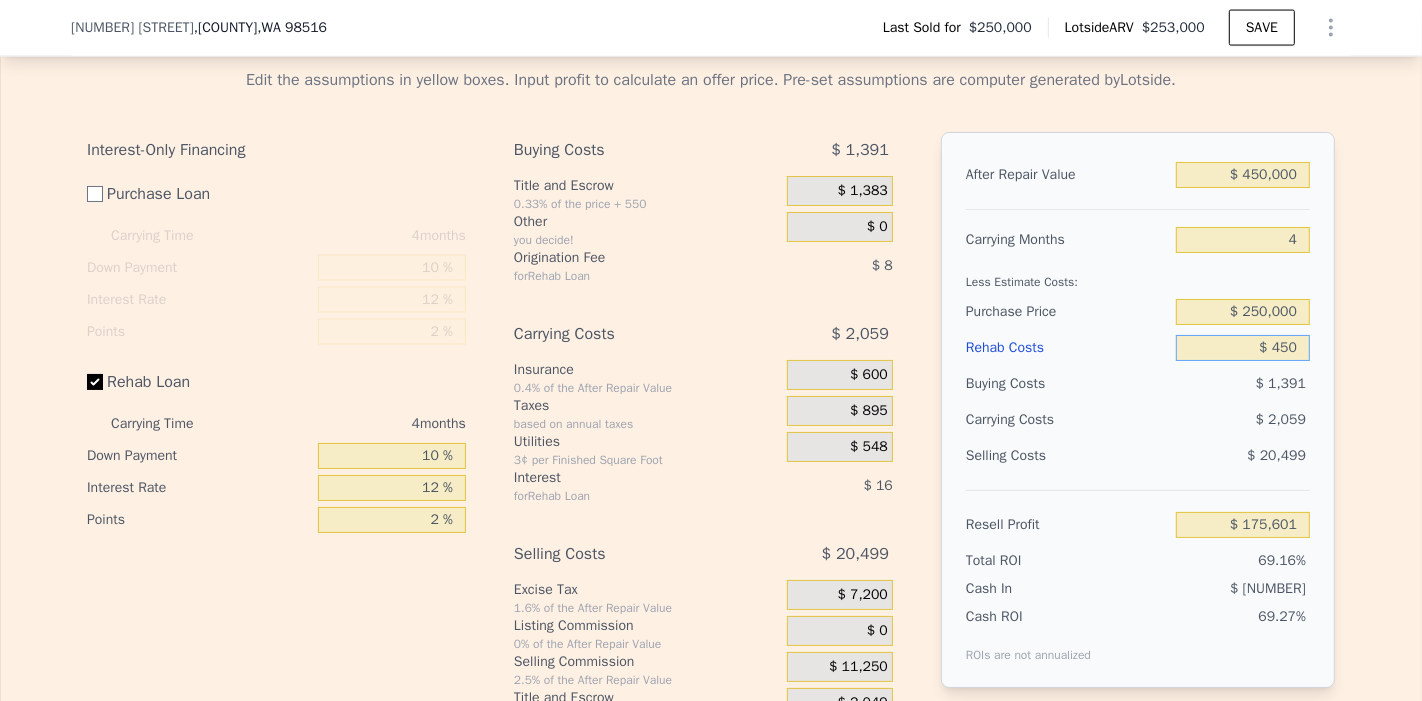 type on "$ 4,500" 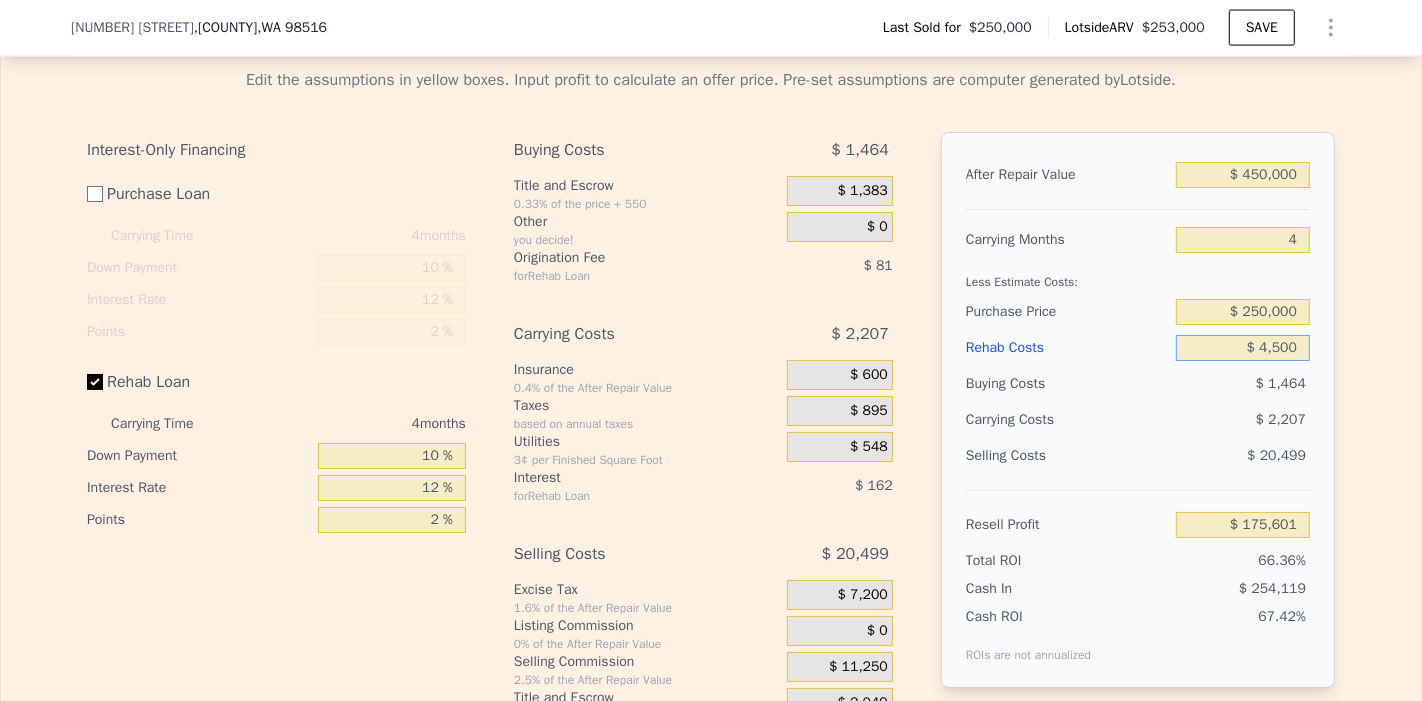 type on "$ 171,330" 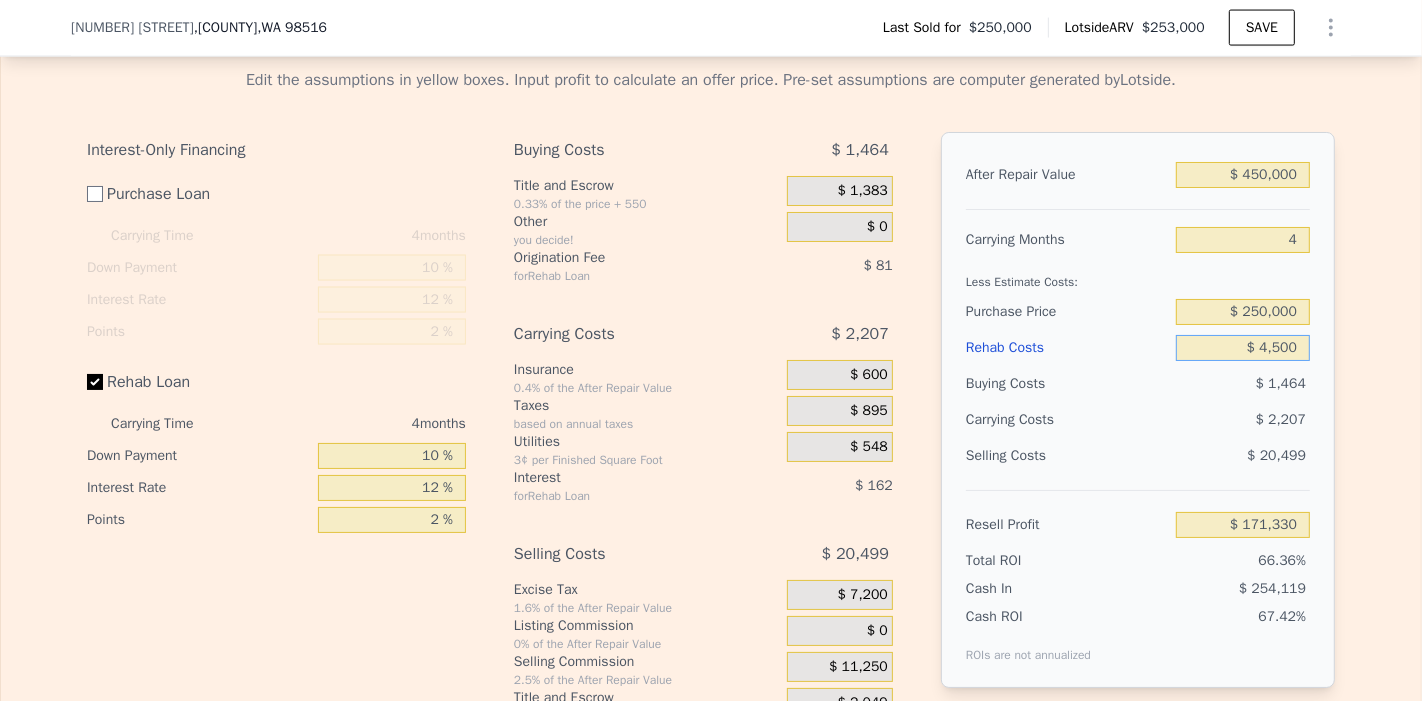 type on "$ 45,000" 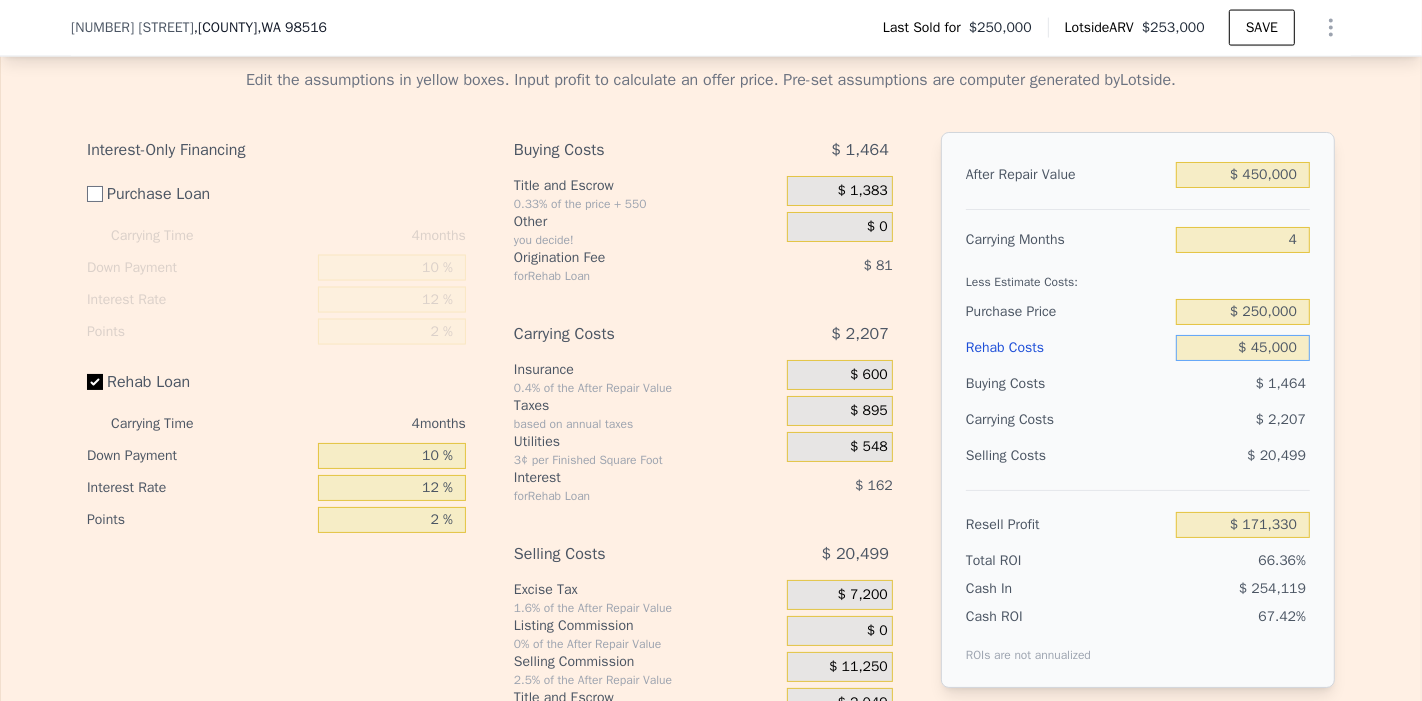 type on "$ 128,645" 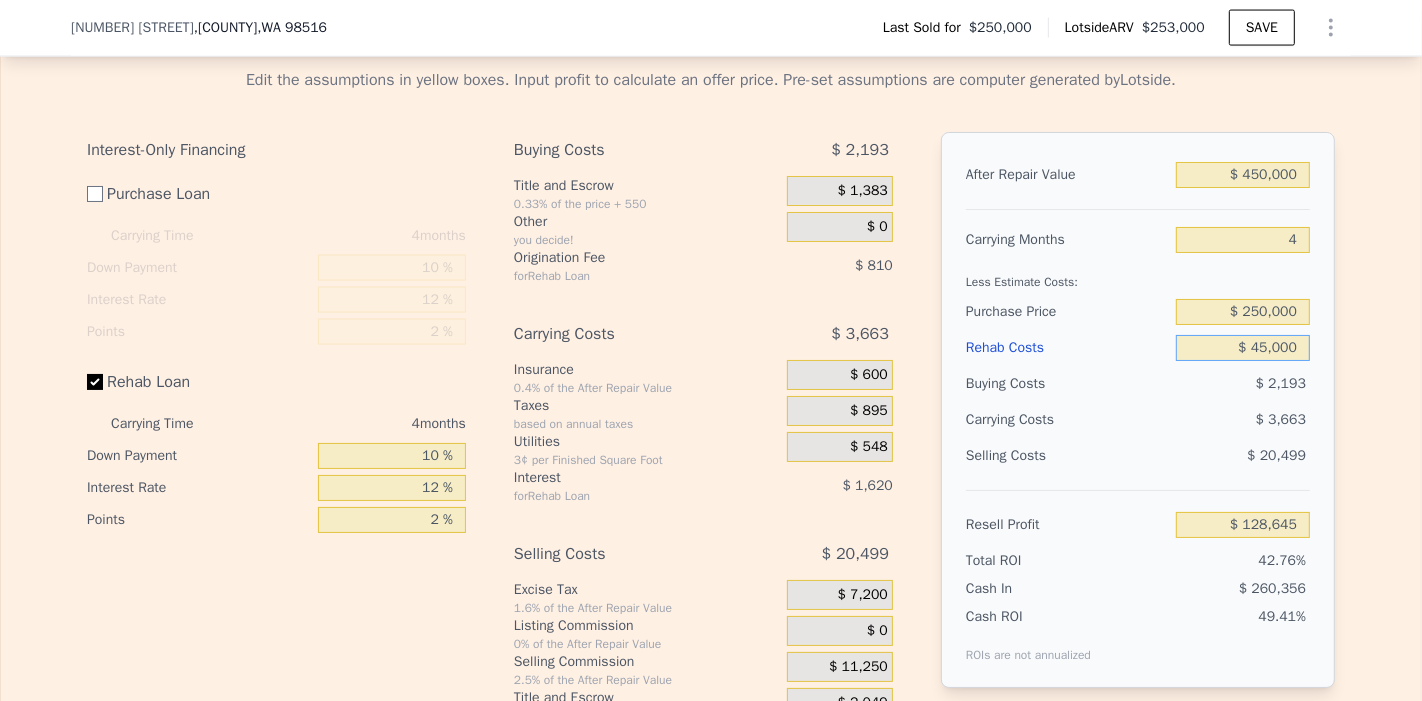 type on "$ 45,000" 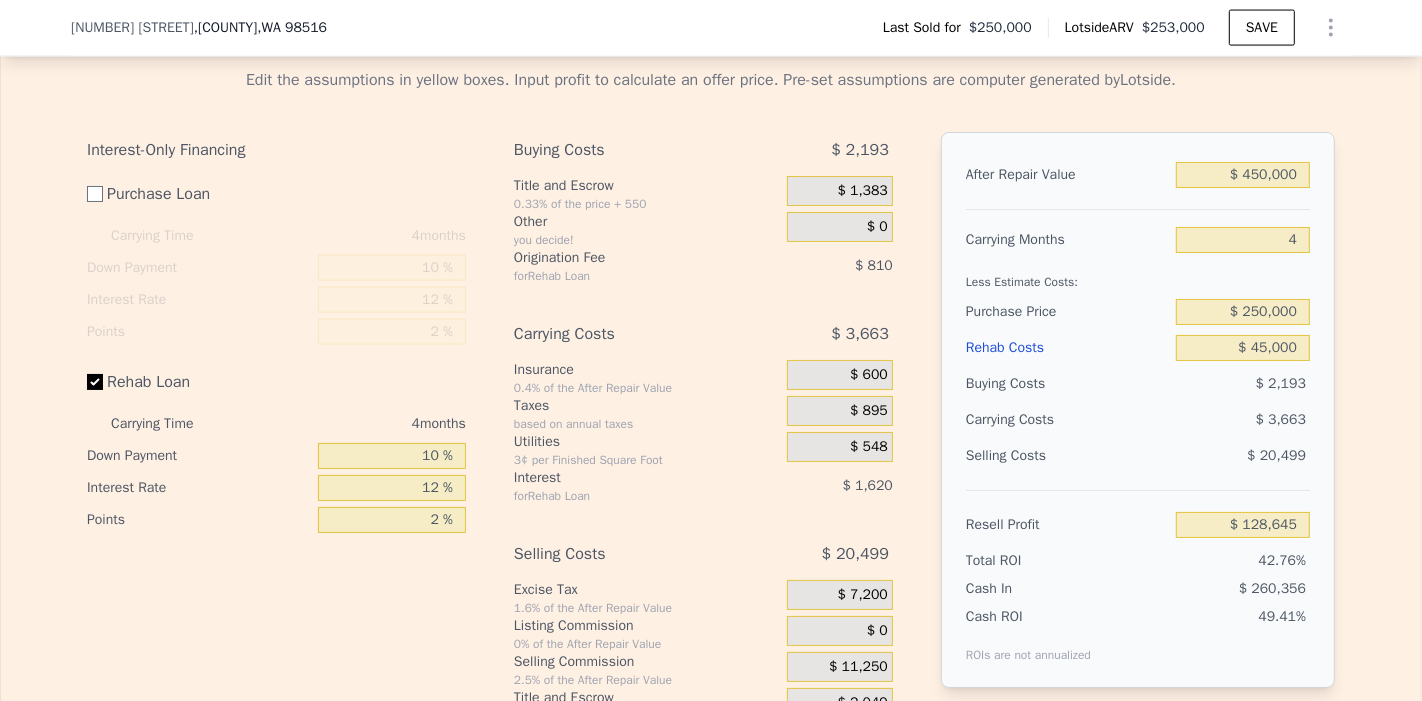 click on "Purchase Price" at bounding box center (1067, 312) 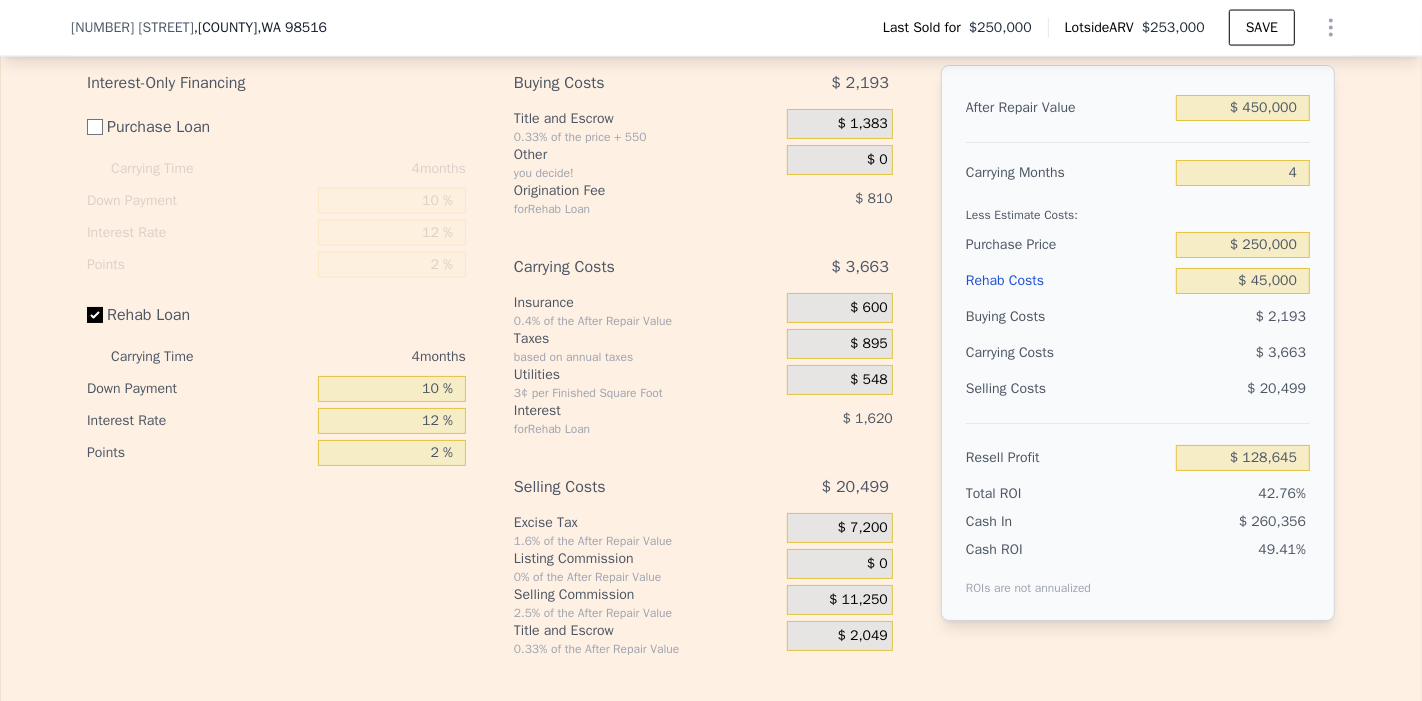 scroll, scrollTop: 2899, scrollLeft: 0, axis: vertical 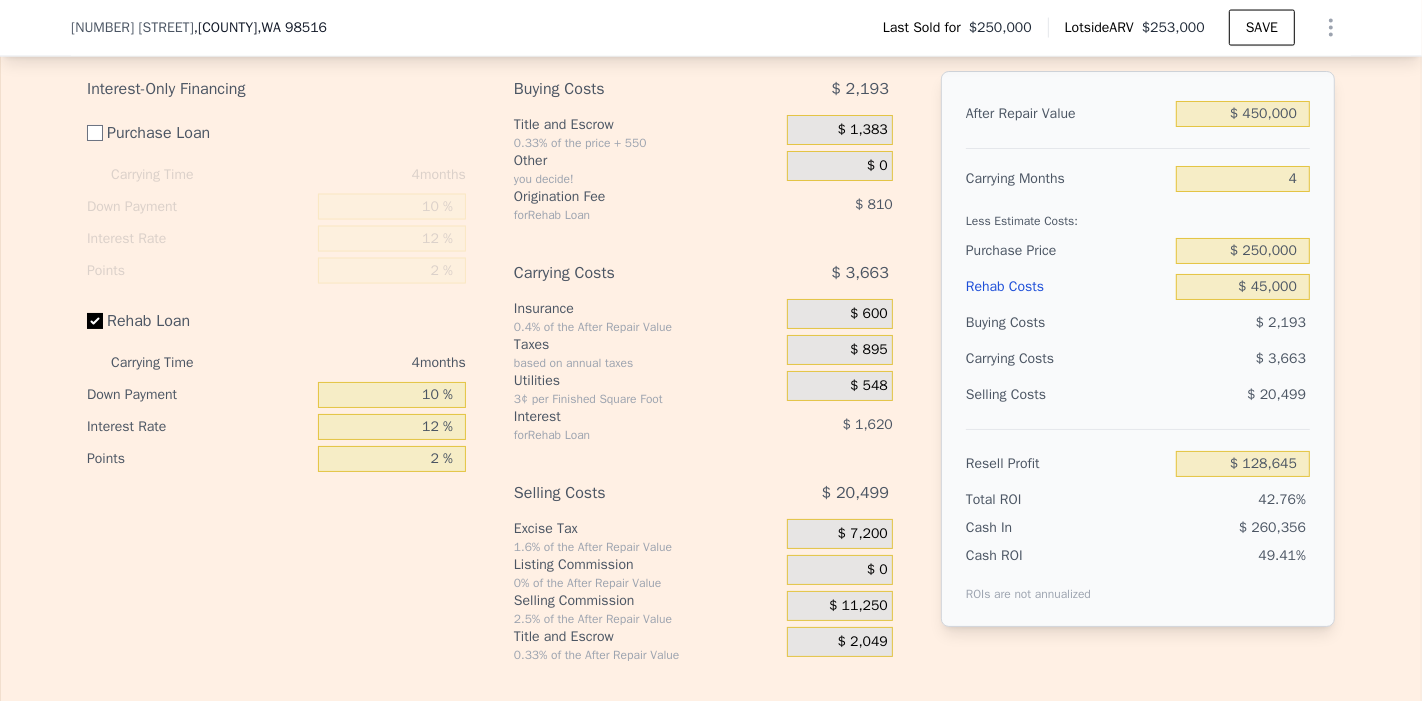 click on "Rehab Loan" at bounding box center (198, 321) 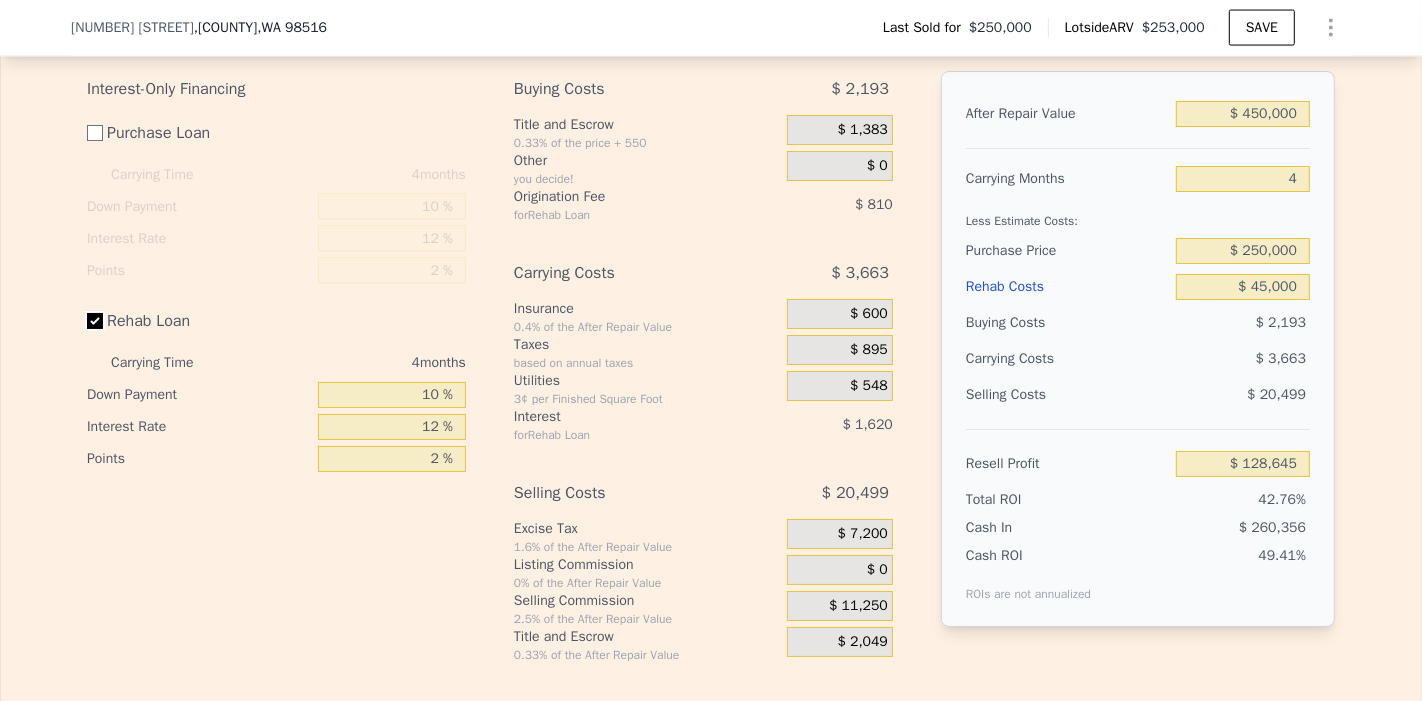 click on "Rehab Loan" at bounding box center [95, 321] 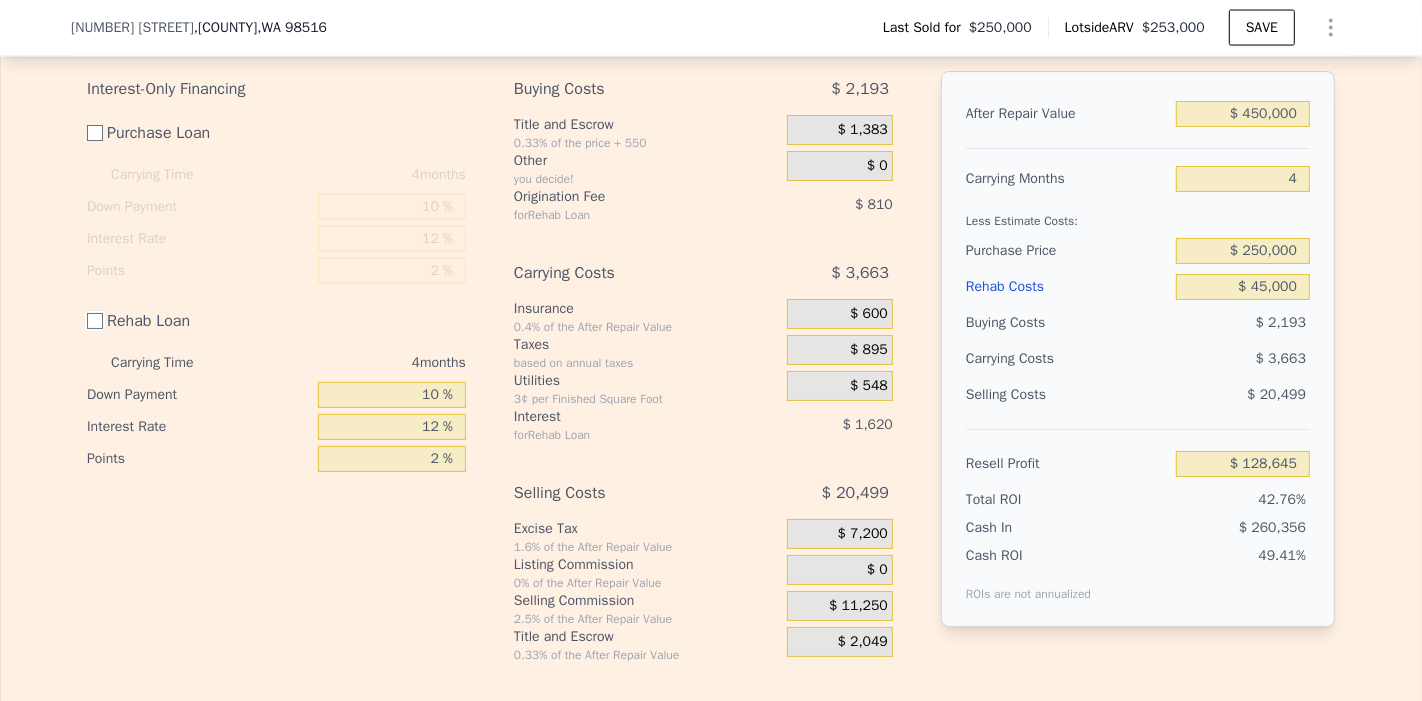 checkbox on "false" 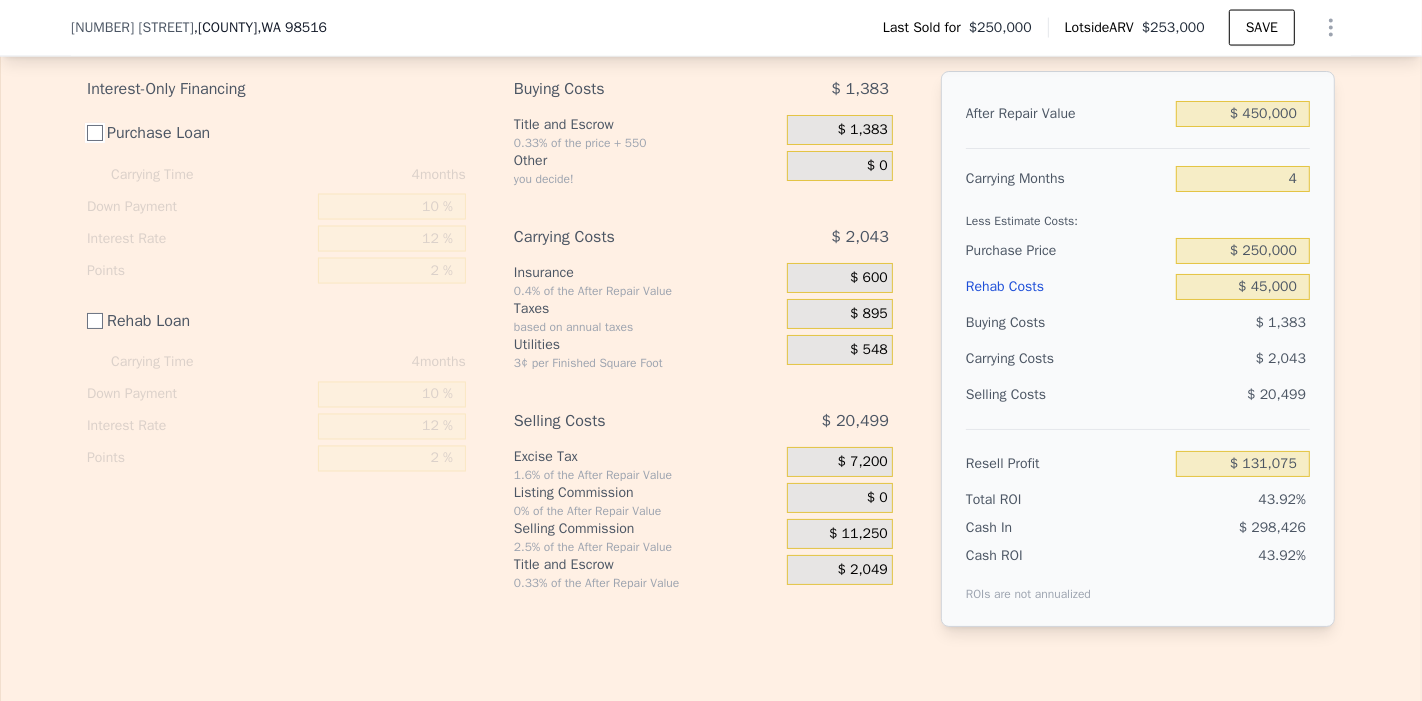 click on "Purchase Loan" at bounding box center [95, 133] 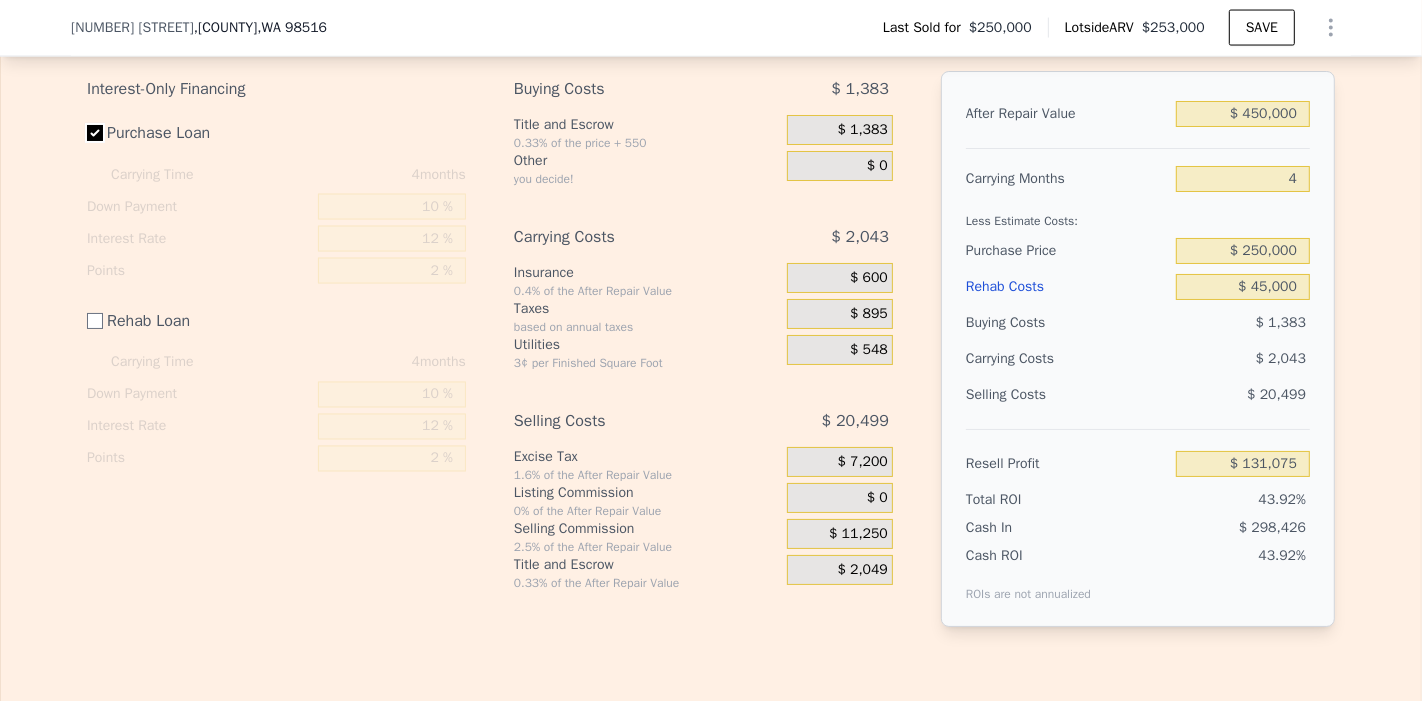 checkbox on "true" 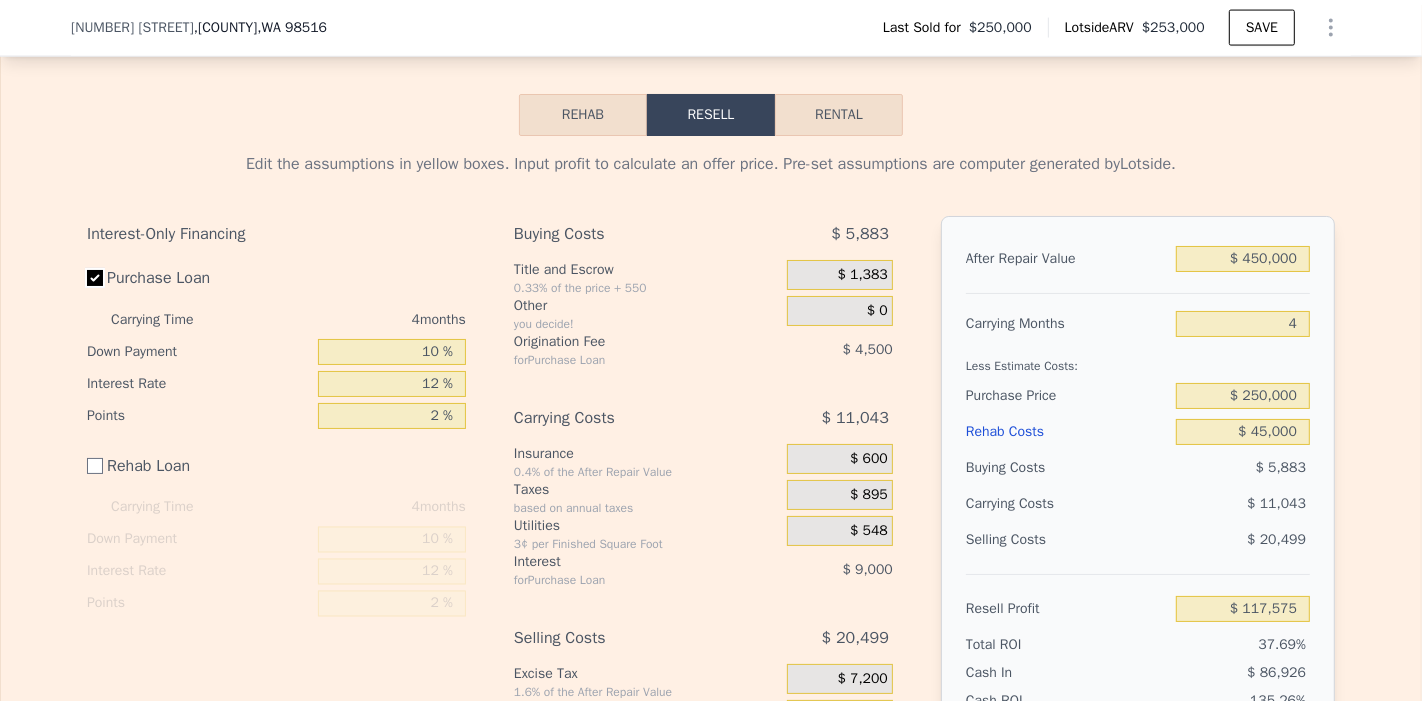 scroll, scrollTop: 2739, scrollLeft: 0, axis: vertical 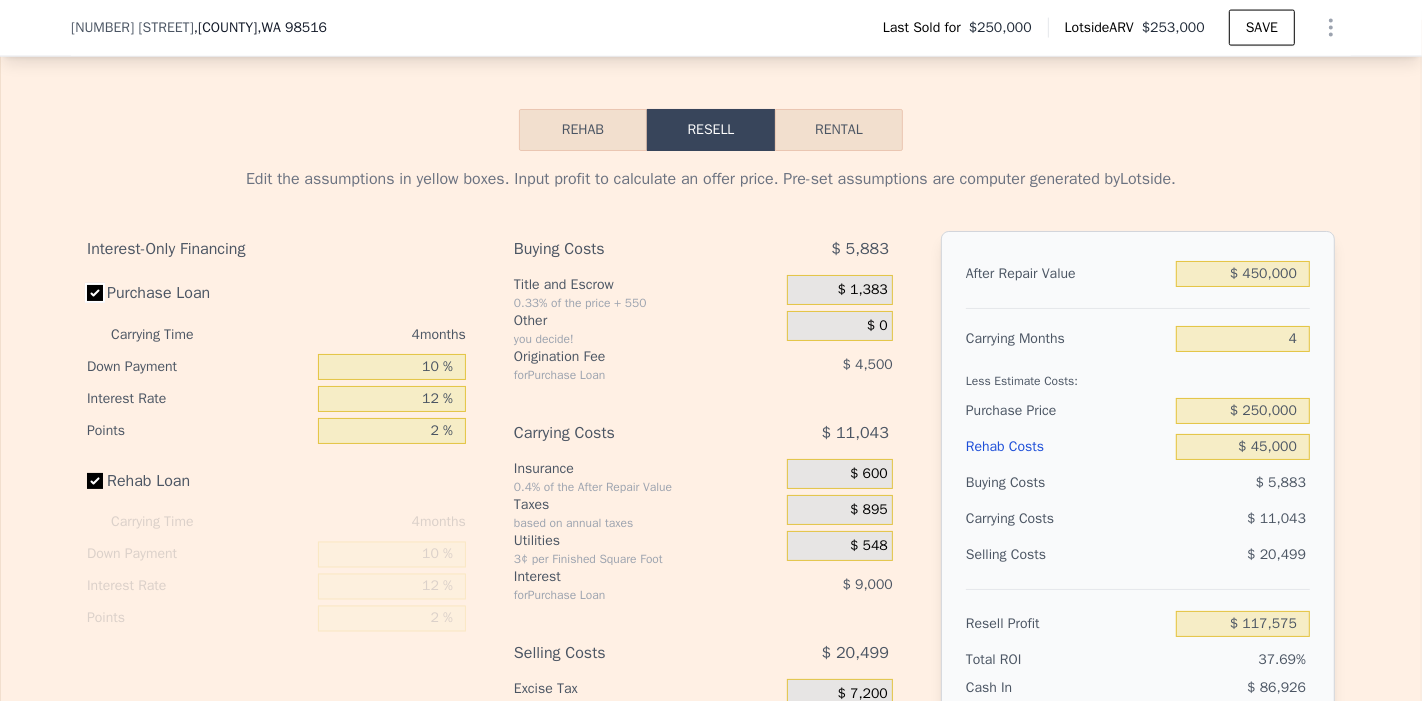 checkbox on "true" 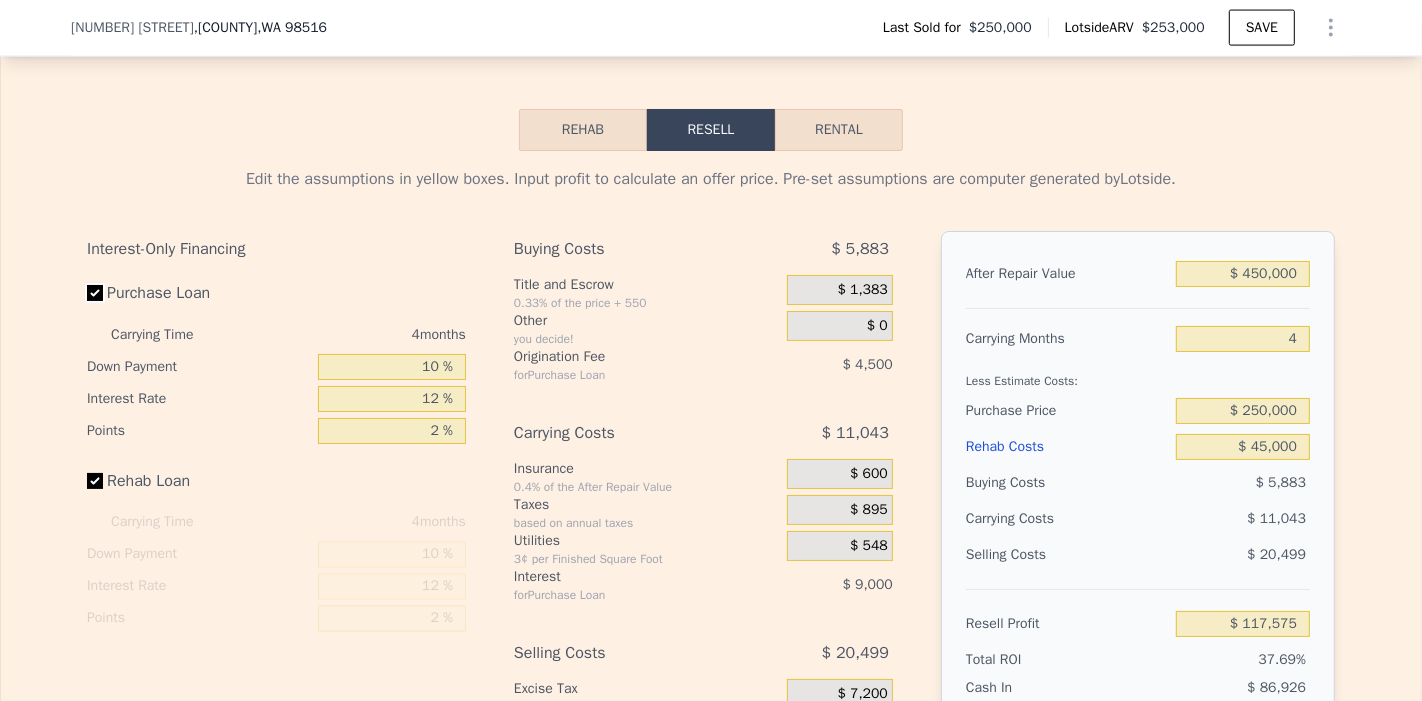 type on "$ 253,000" 